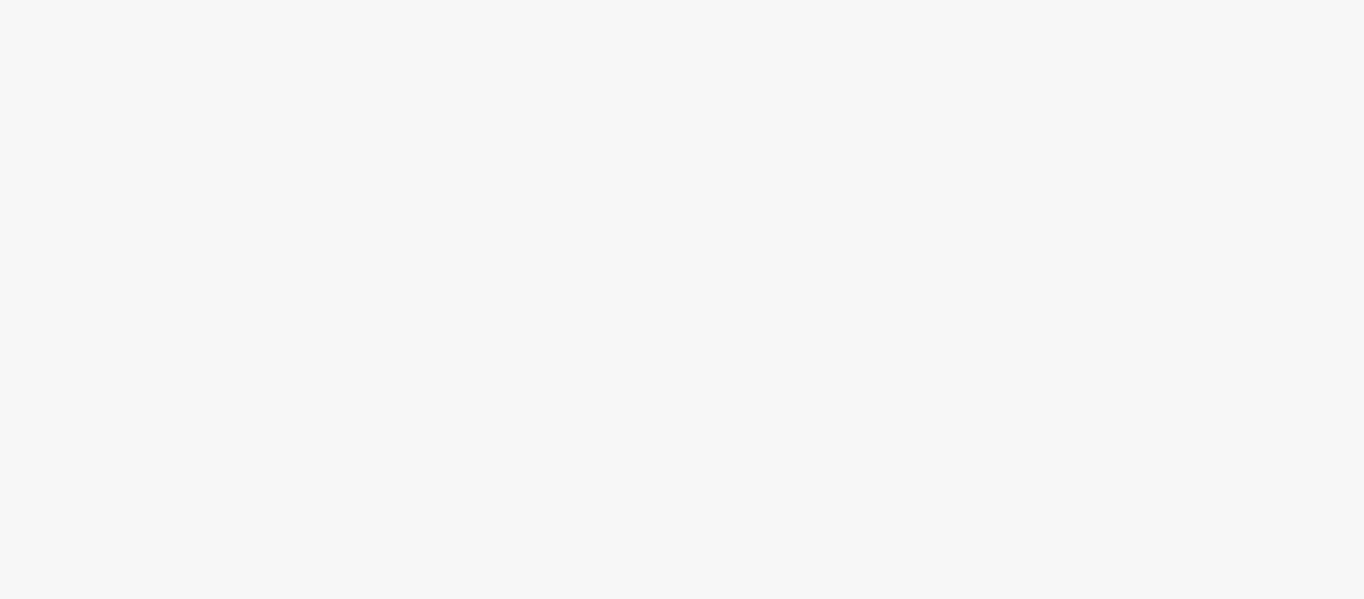 scroll, scrollTop: 0, scrollLeft: 0, axis: both 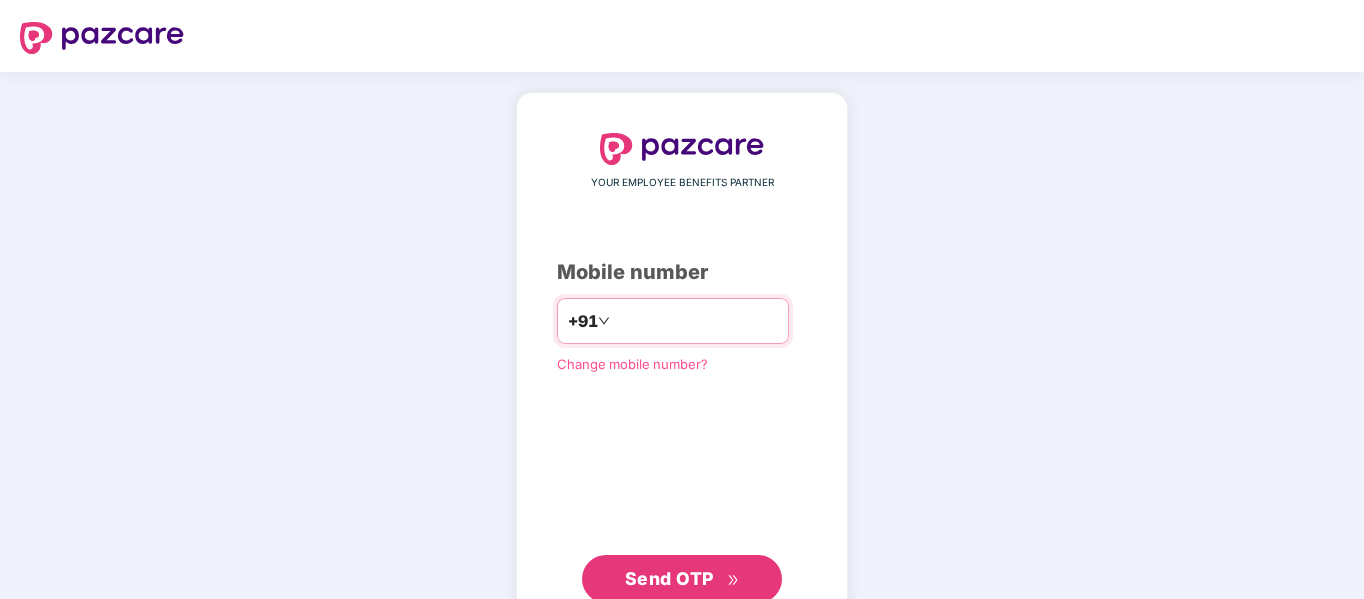click at bounding box center [696, 321] 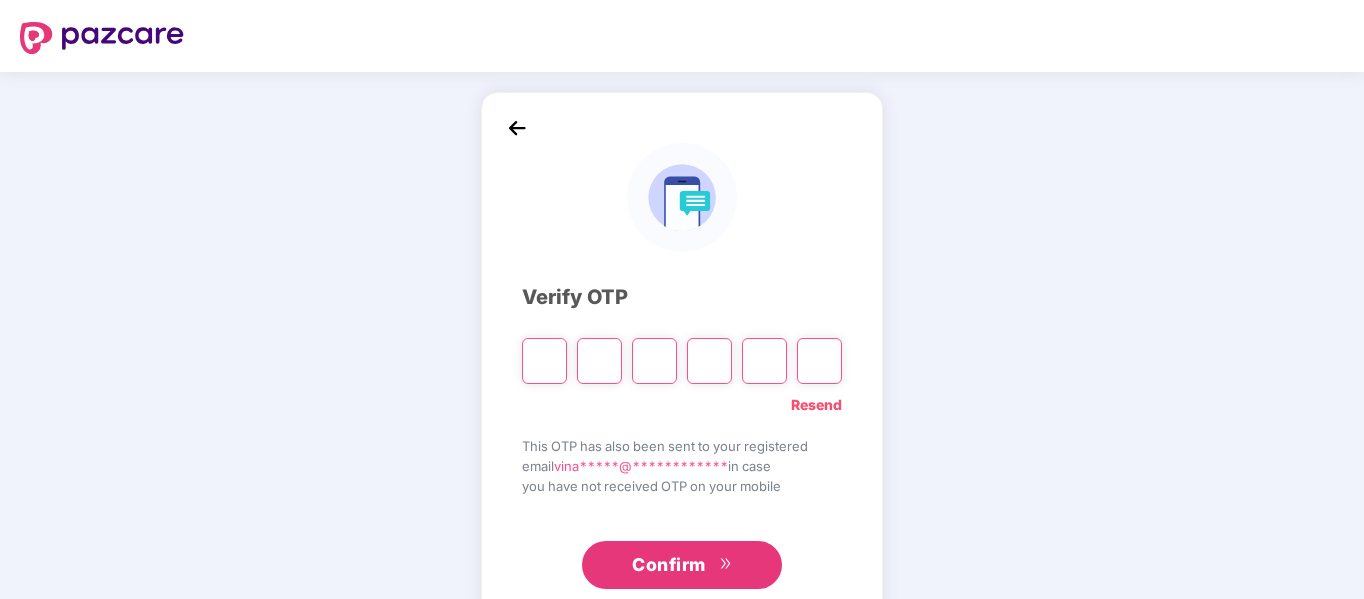 type on "*" 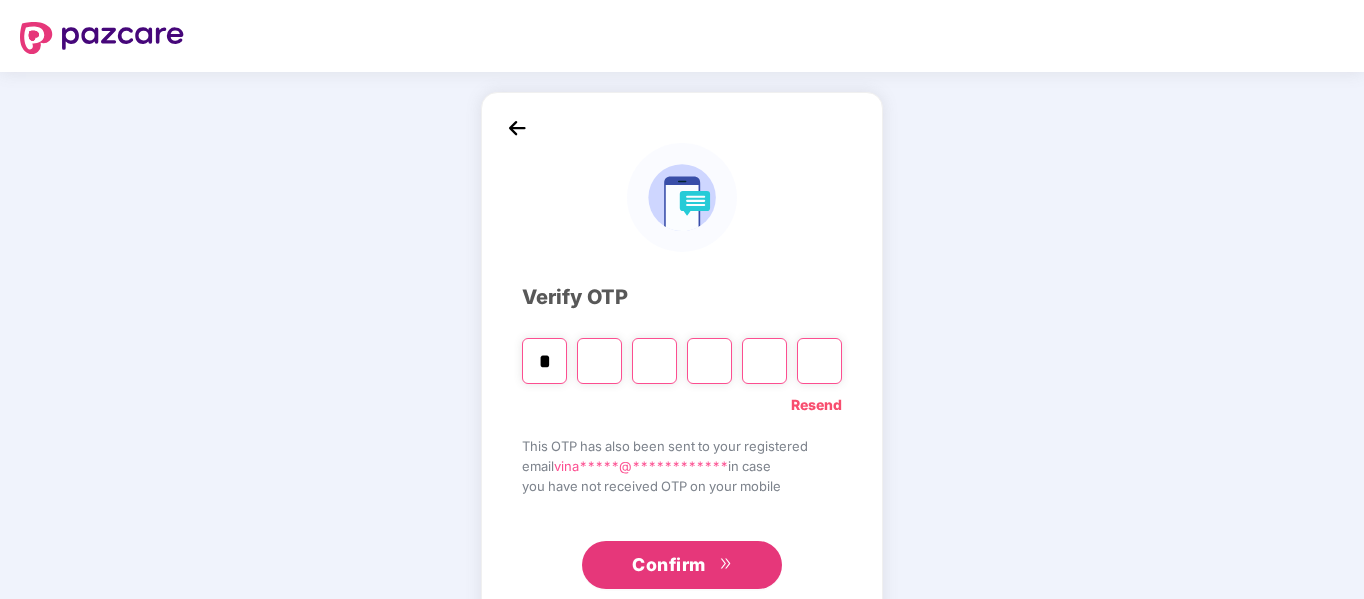 type on "*" 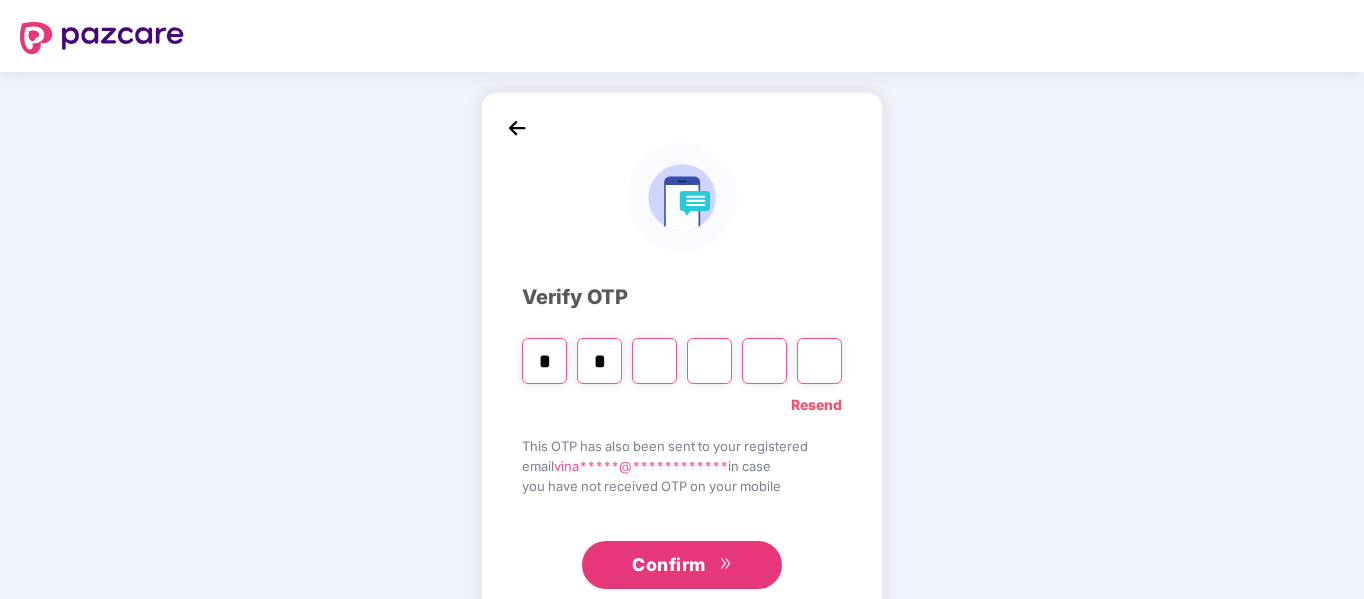 type on "*" 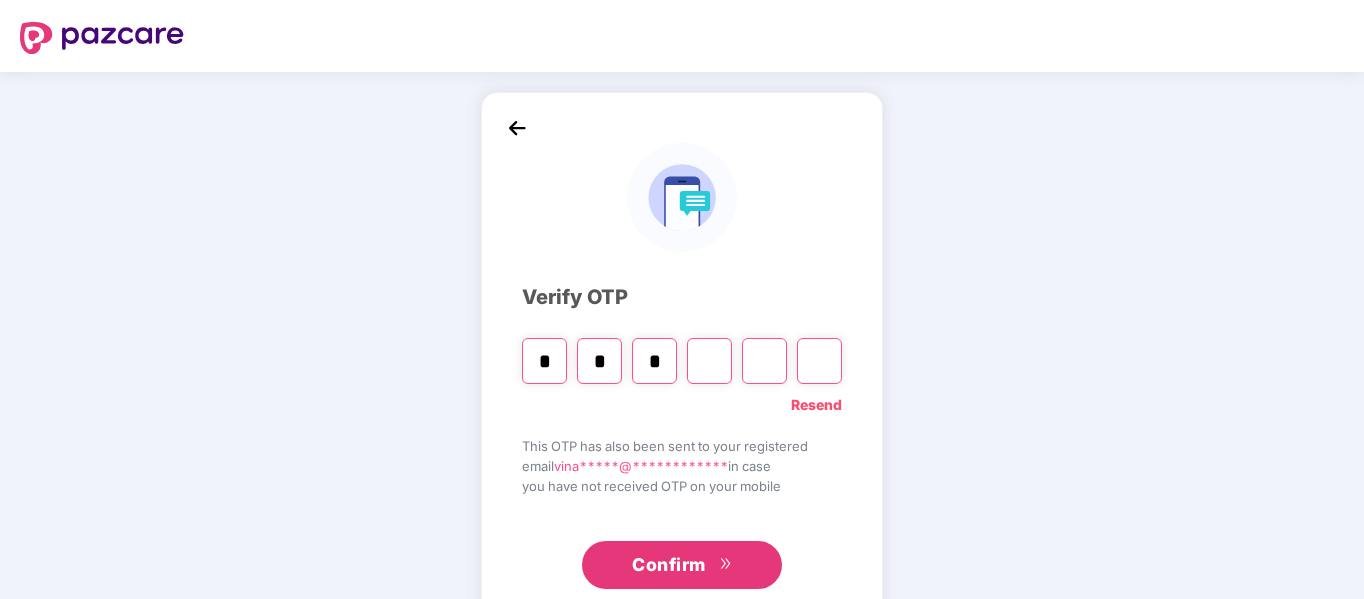 type on "*" 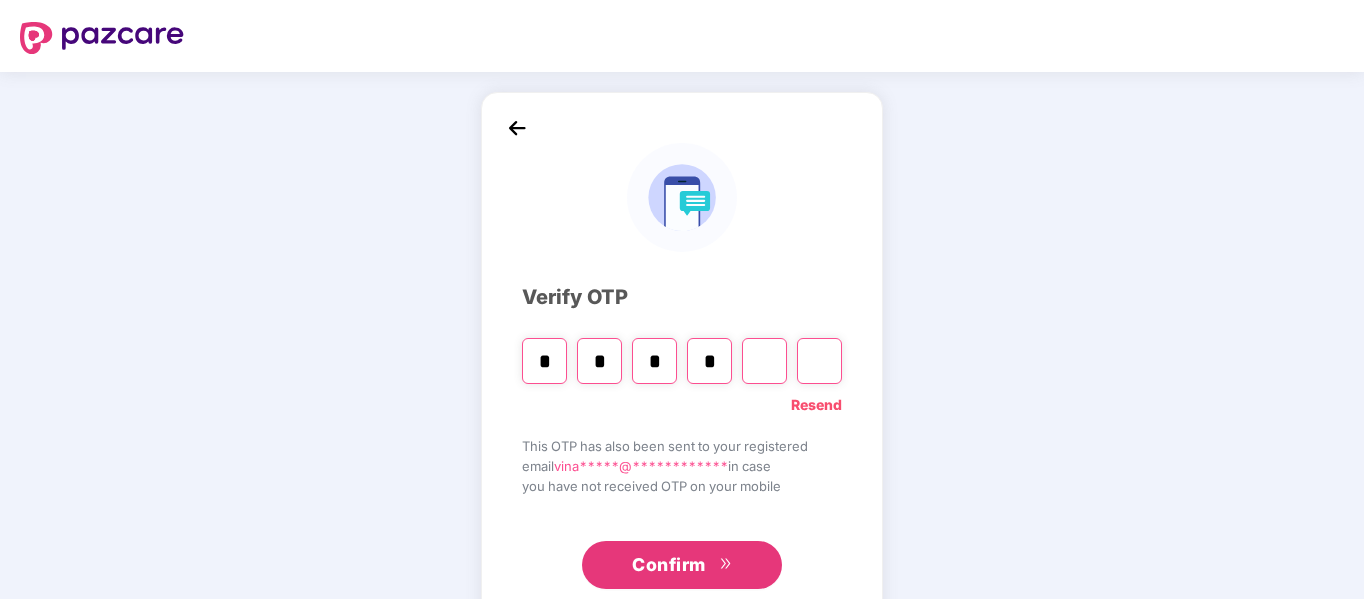type on "*" 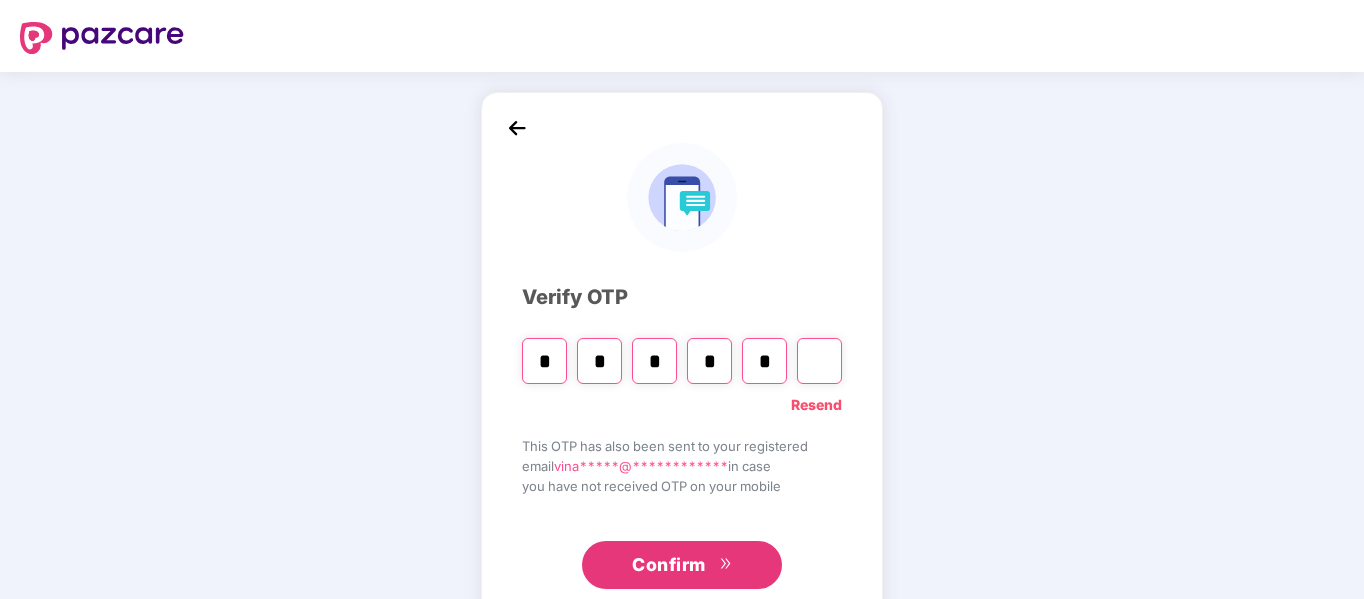 type on "*" 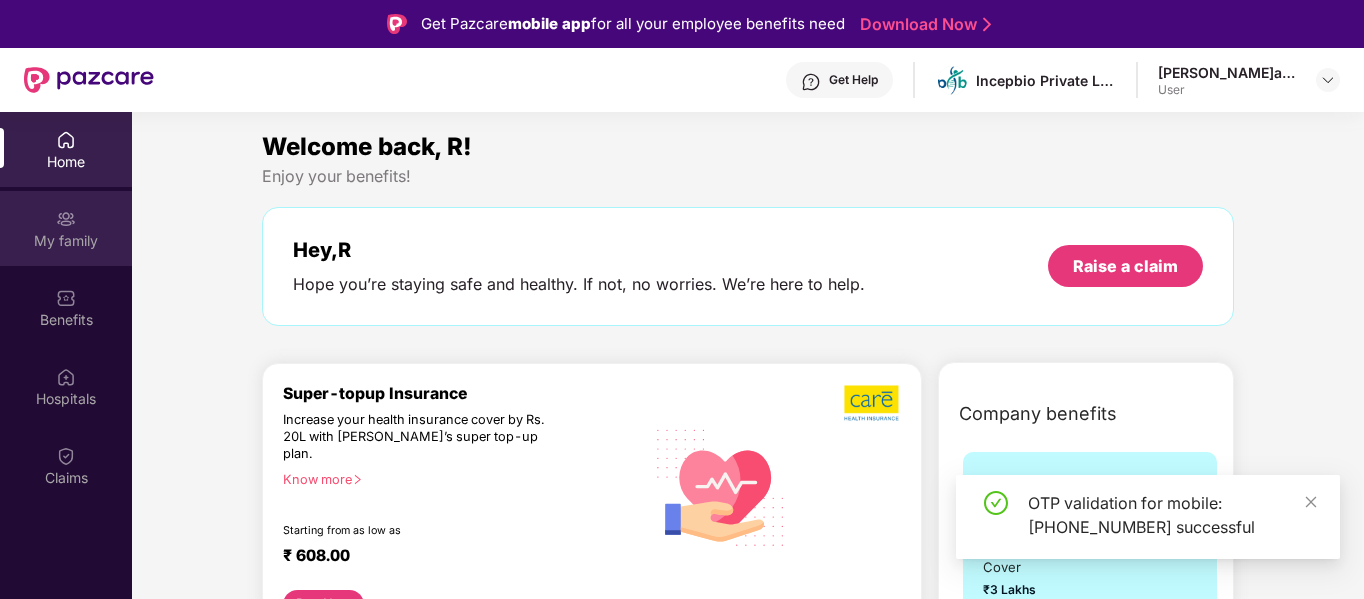 click on "My family" at bounding box center (66, 241) 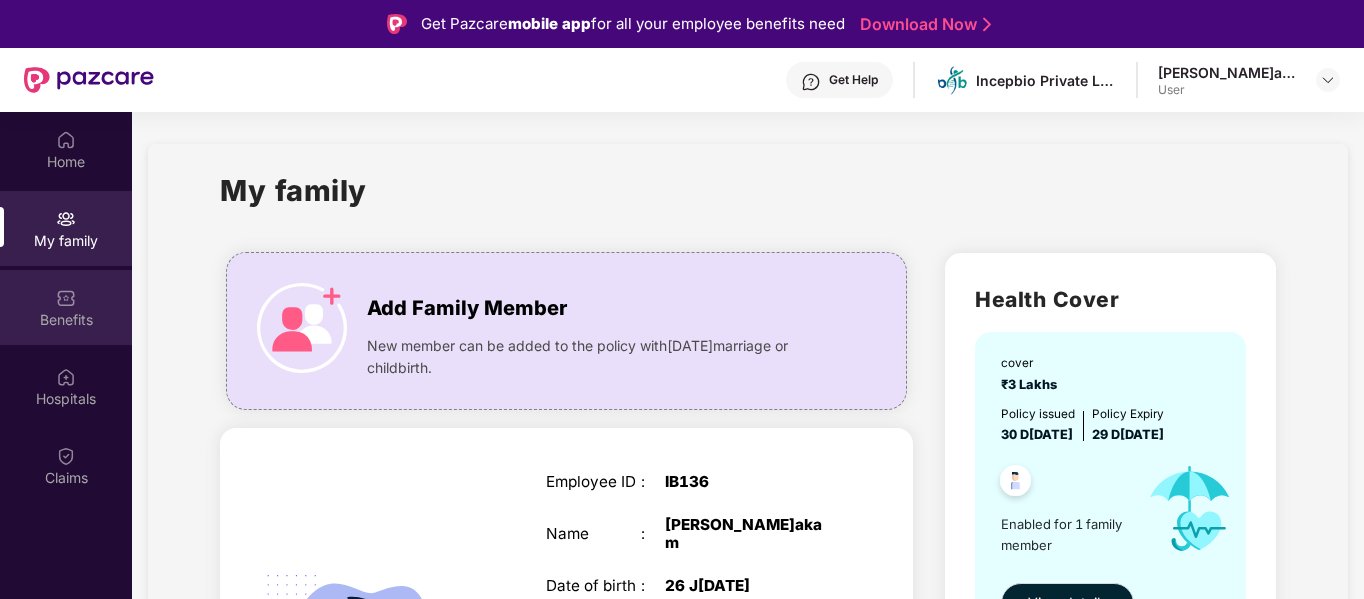 click at bounding box center (66, 298) 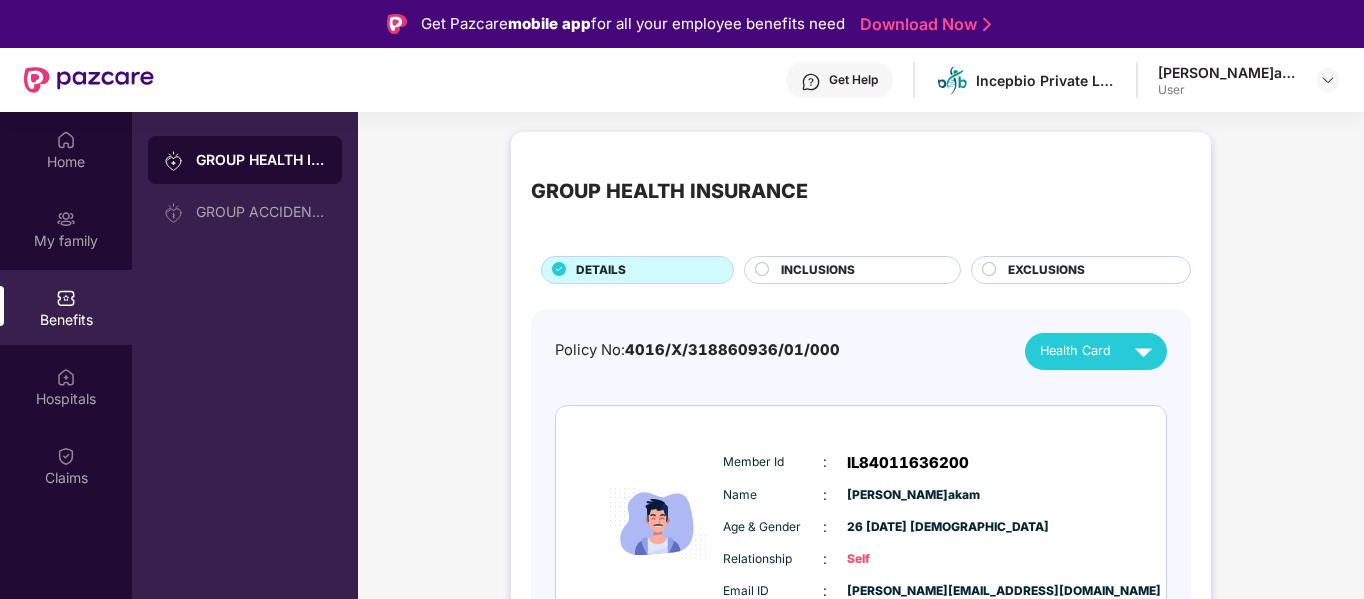 scroll, scrollTop: 78, scrollLeft: 0, axis: vertical 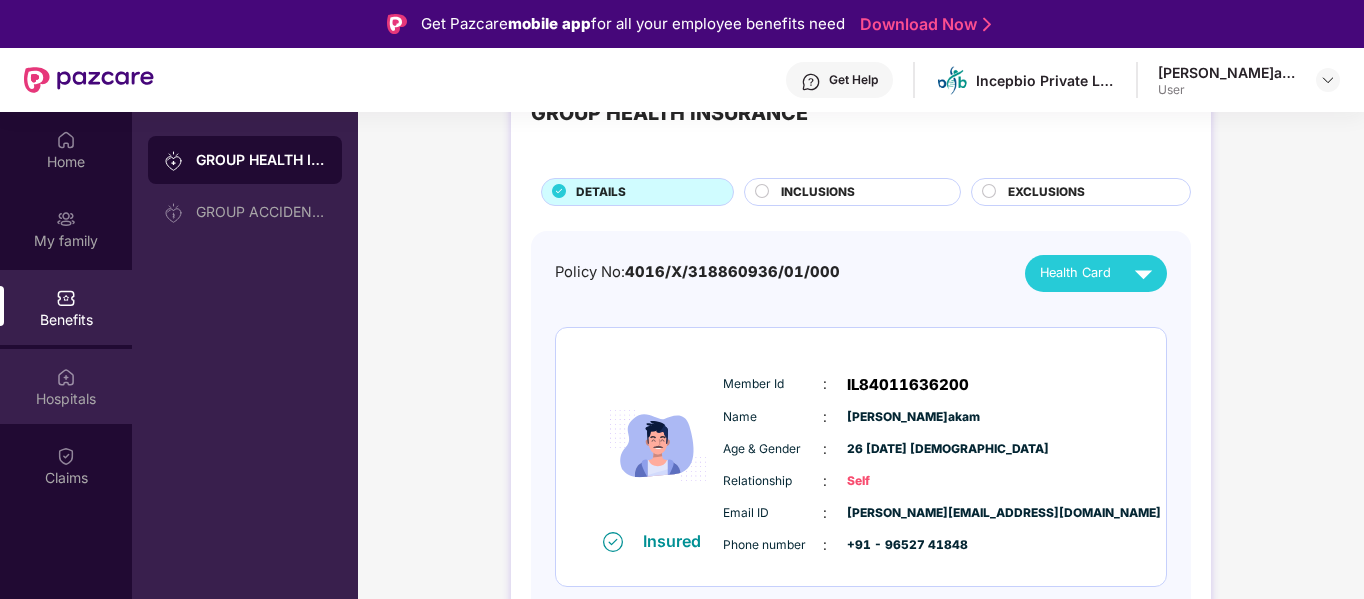 click on "Hospitals" at bounding box center (66, 399) 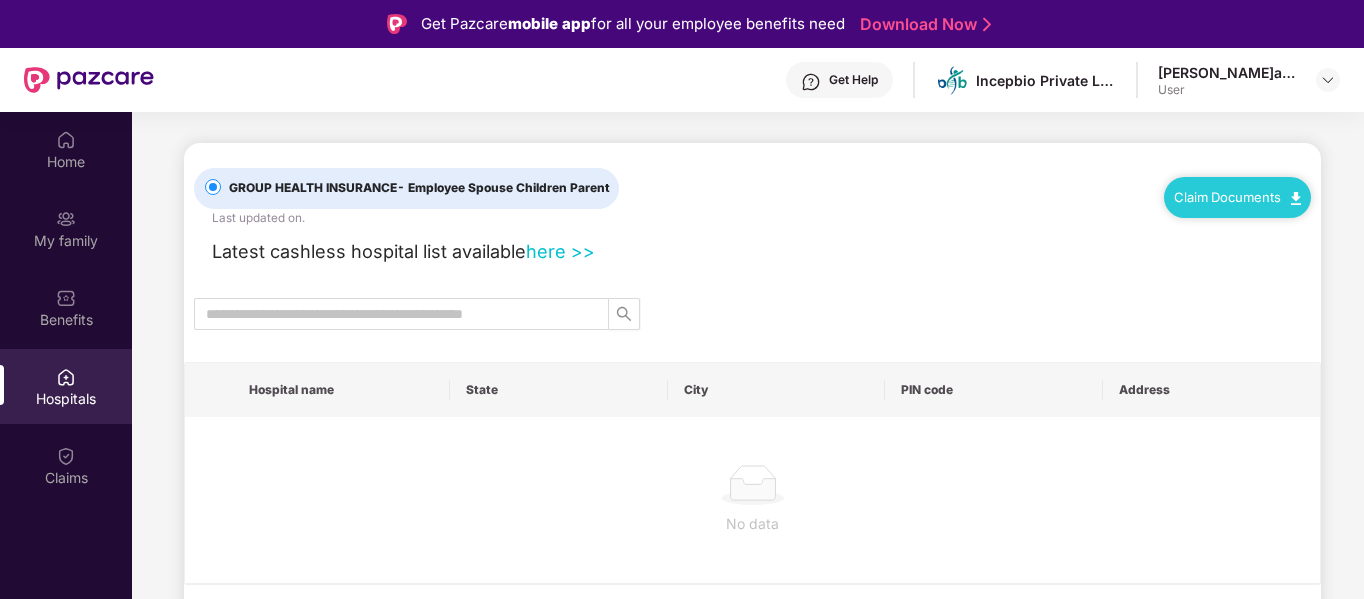 scroll, scrollTop: 0, scrollLeft: 0, axis: both 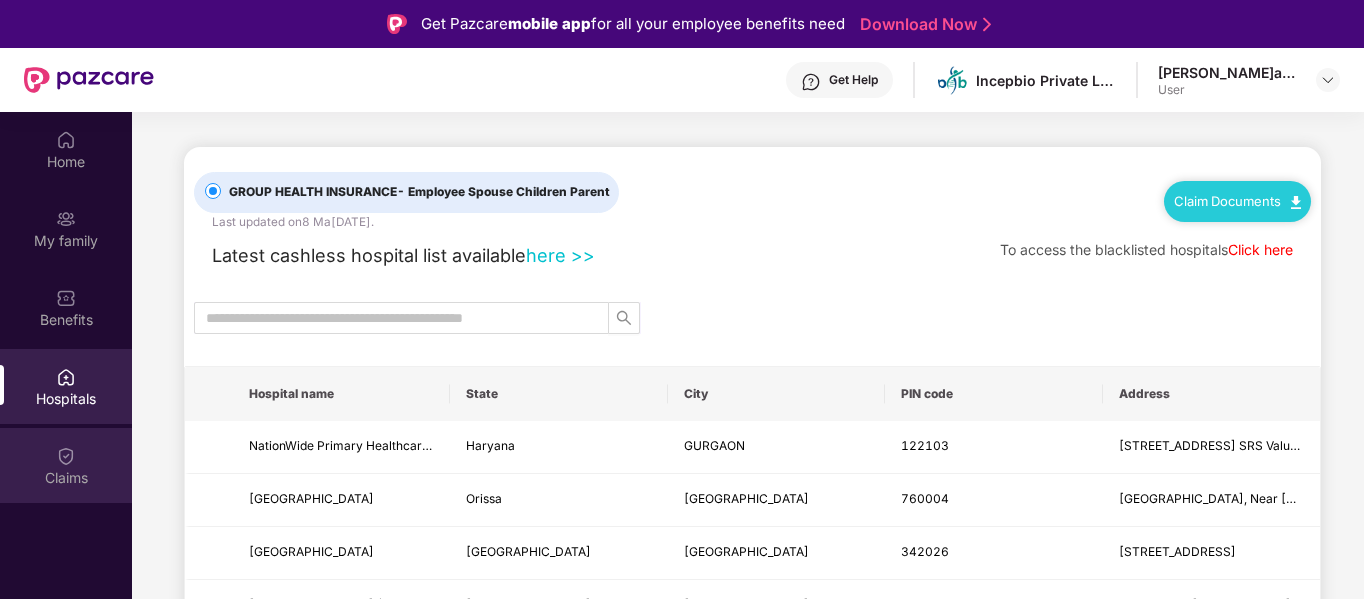 click at bounding box center (66, 456) 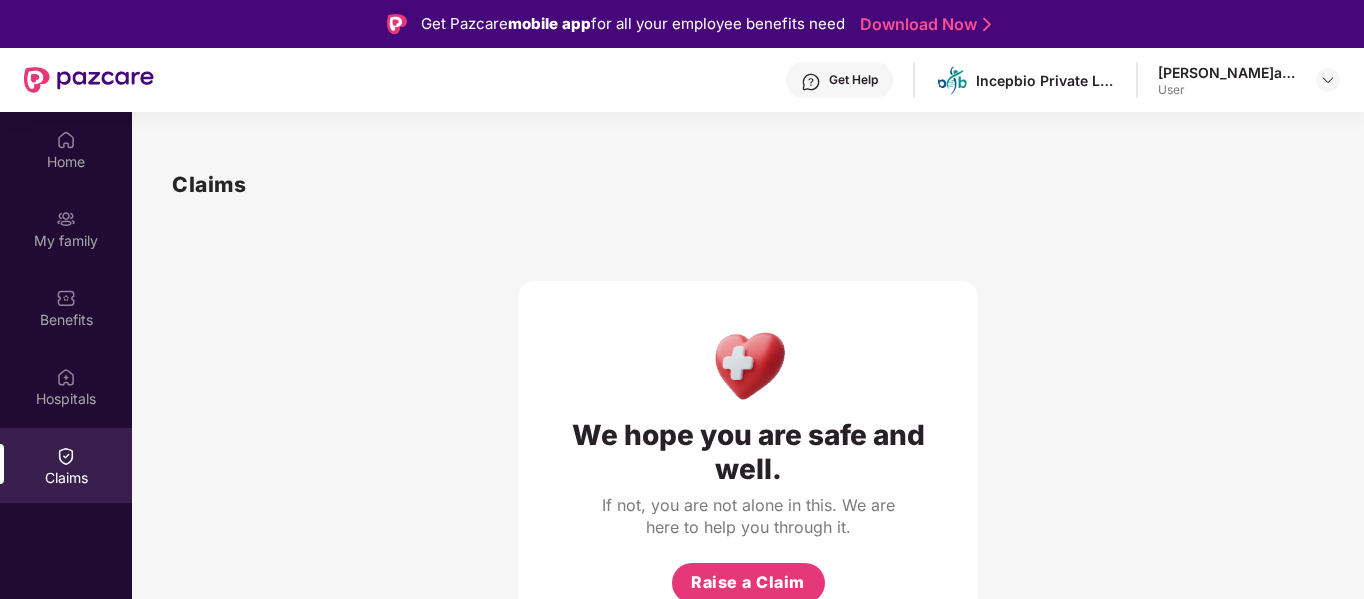 scroll, scrollTop: 112, scrollLeft: 0, axis: vertical 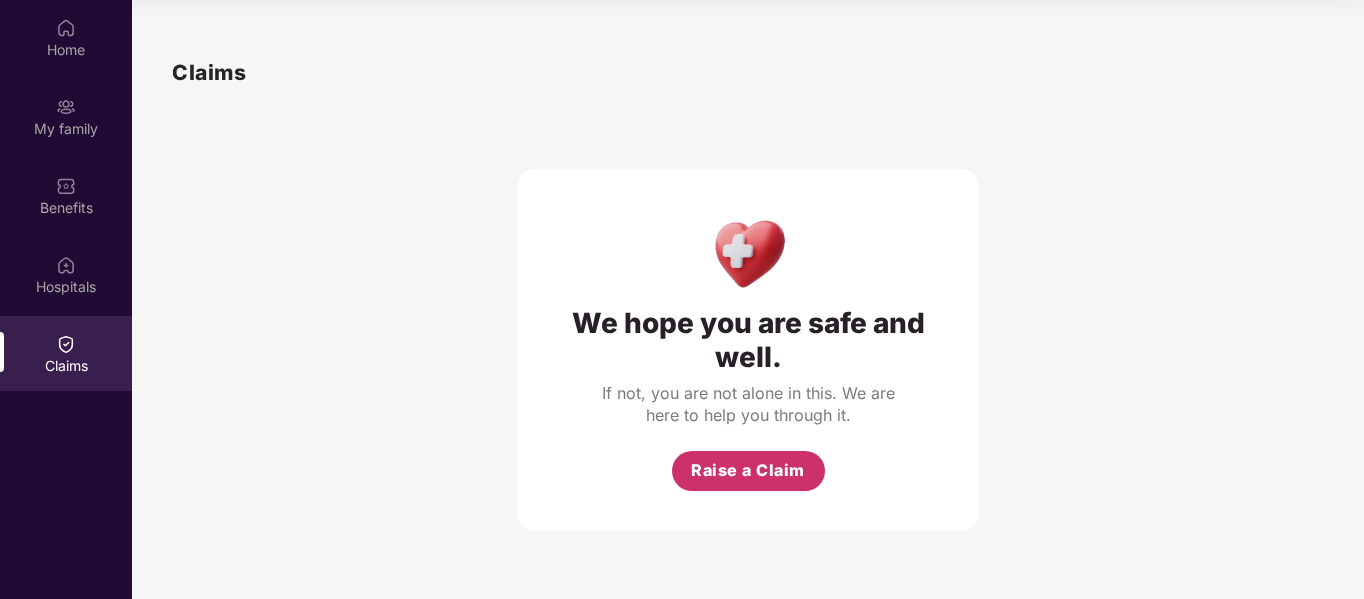 click on "Raise a Claim" at bounding box center [748, 471] 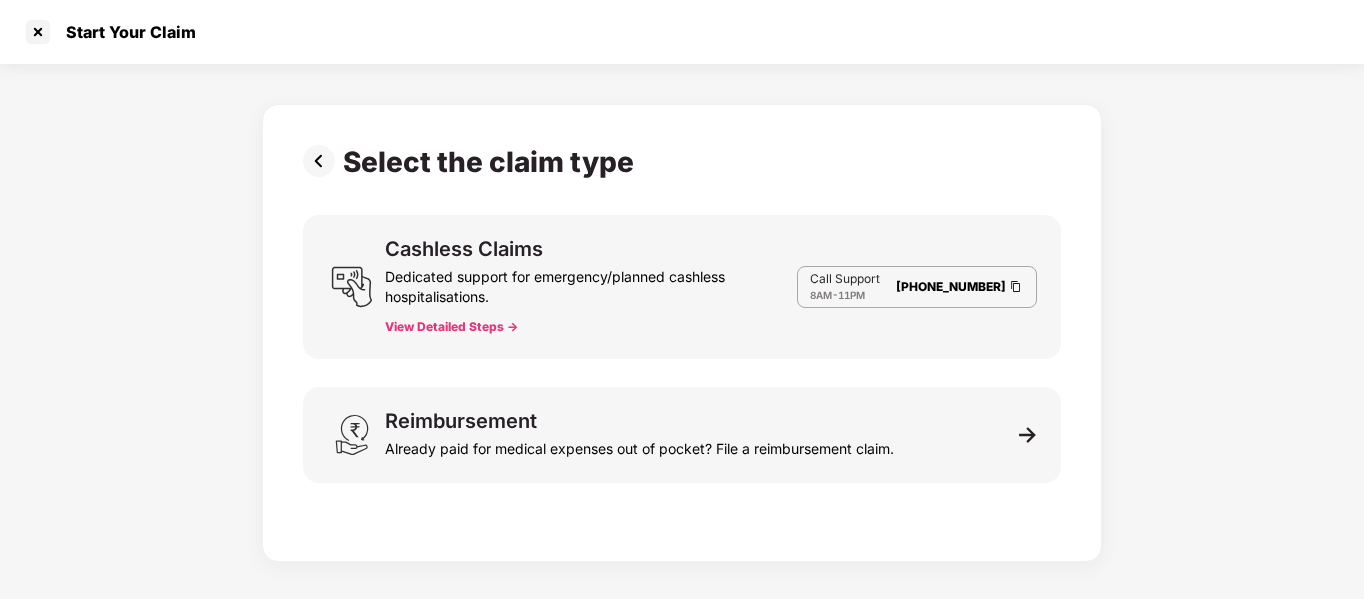 scroll, scrollTop: 48, scrollLeft: 0, axis: vertical 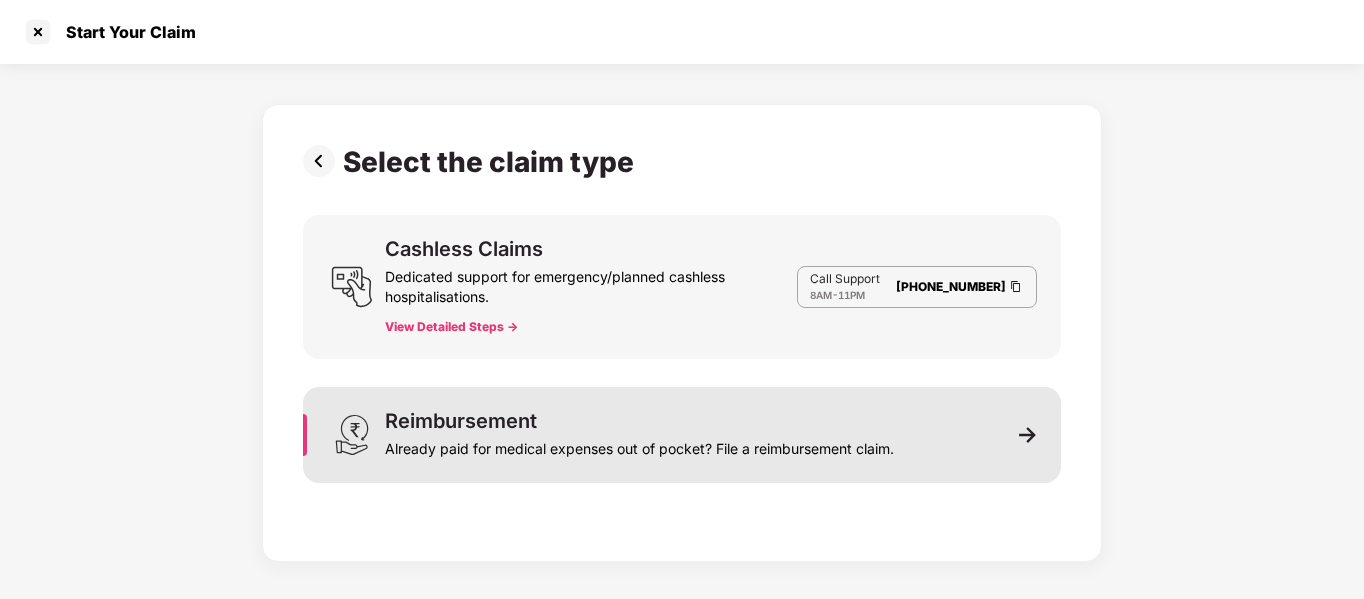 click at bounding box center [1028, 435] 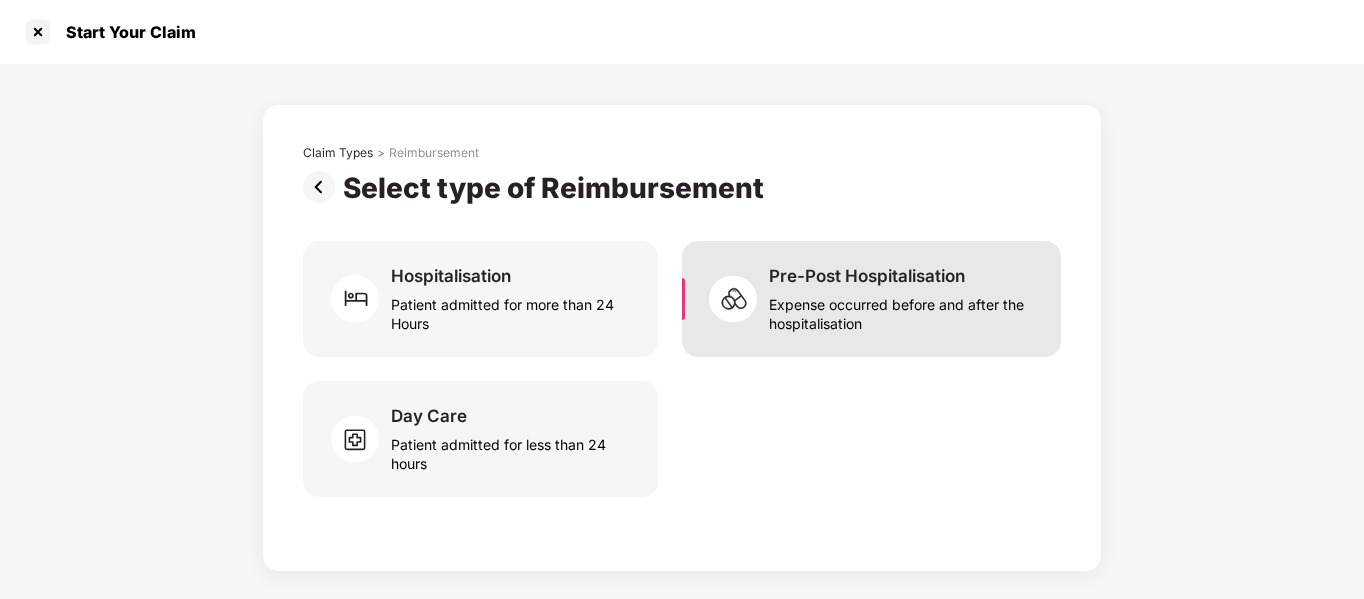 click on "Pre-Post Hospitalisation" at bounding box center [867, 276] 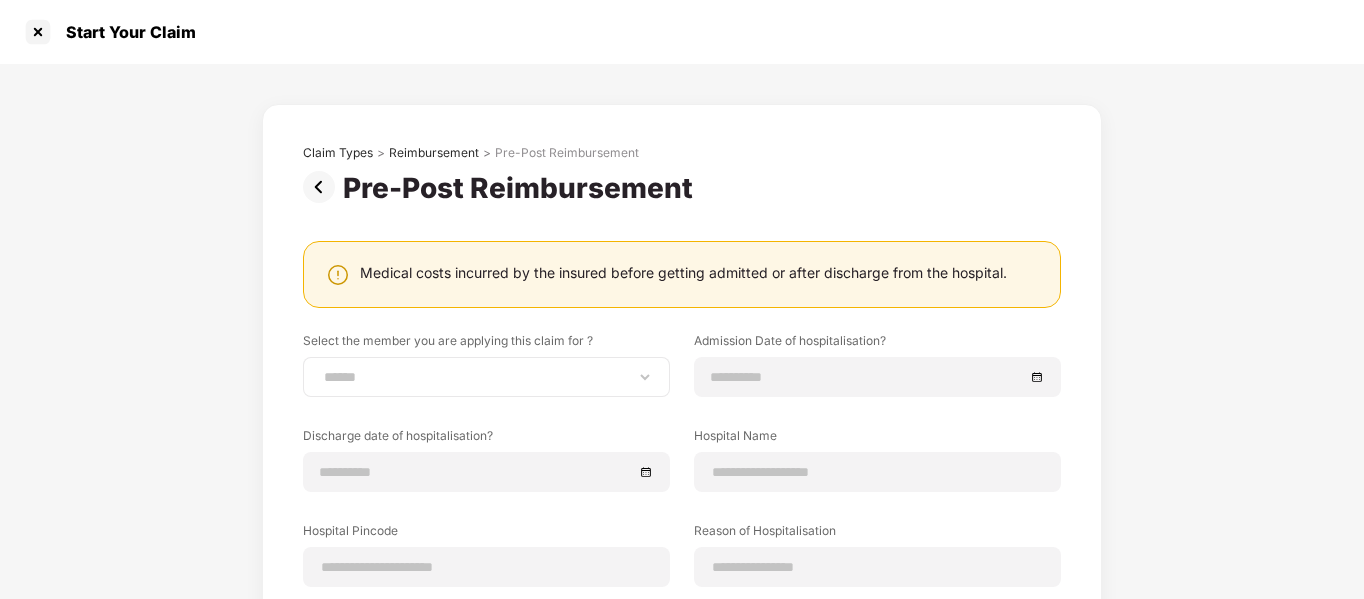 click on "**********" at bounding box center [486, 377] 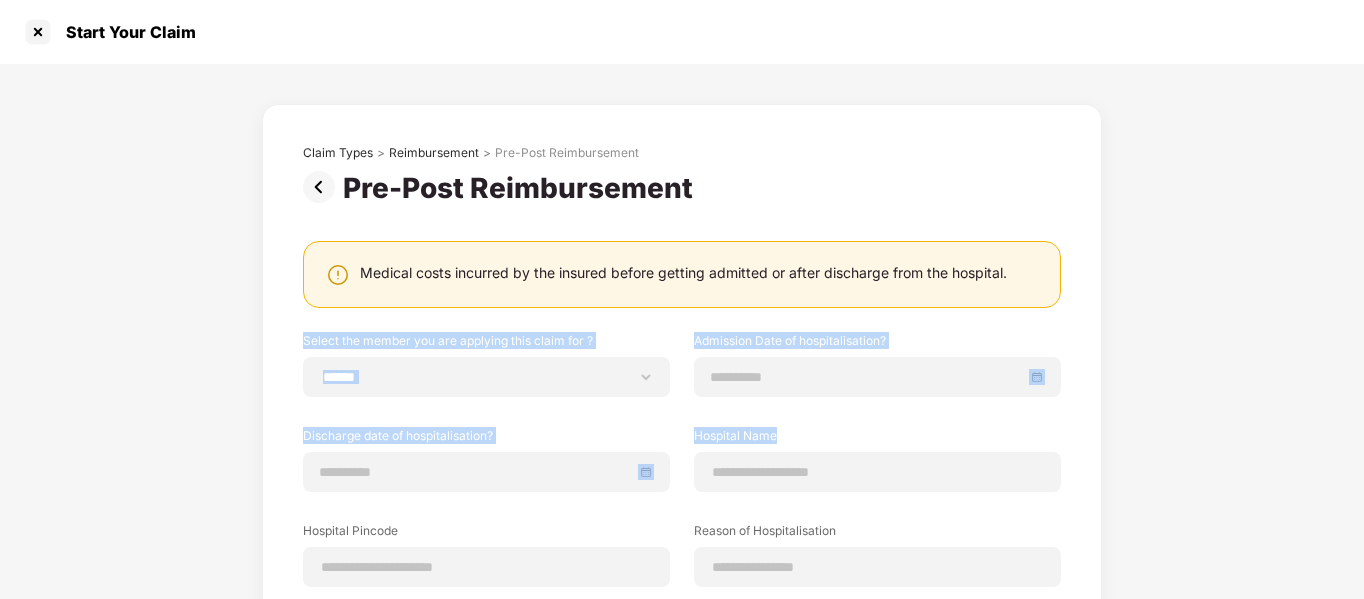 drag, startPoint x: 1358, startPoint y: 271, endPoint x: 1349, endPoint y: 427, distance: 156.2594 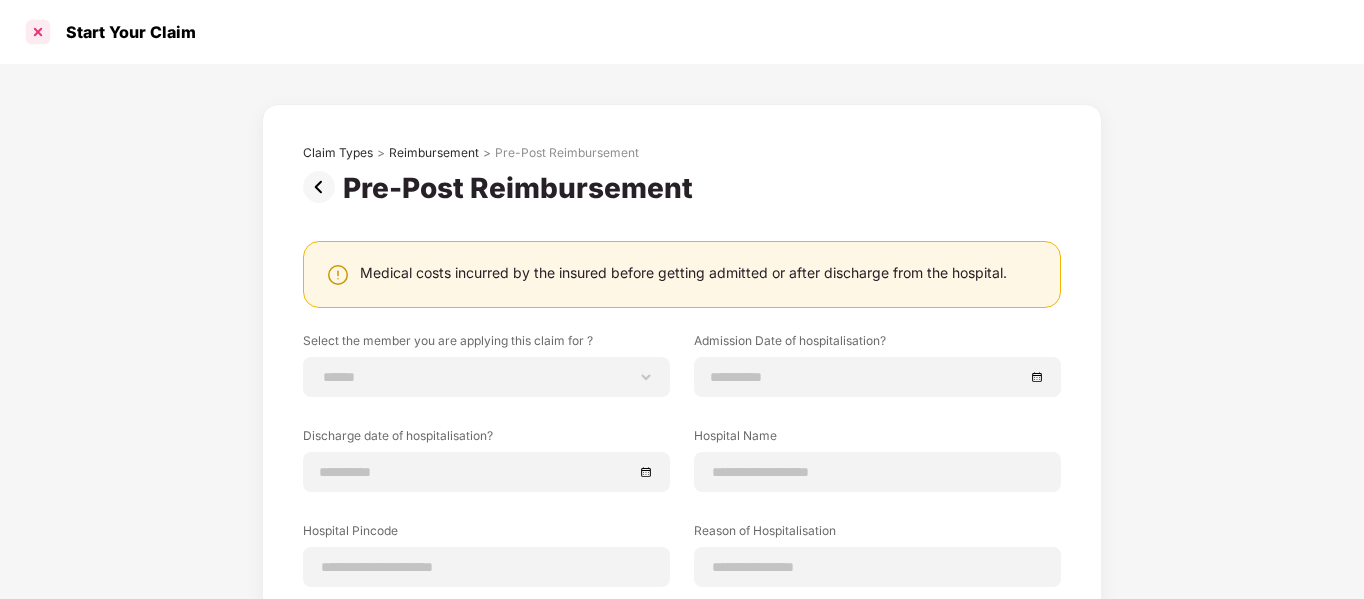 click at bounding box center [38, 32] 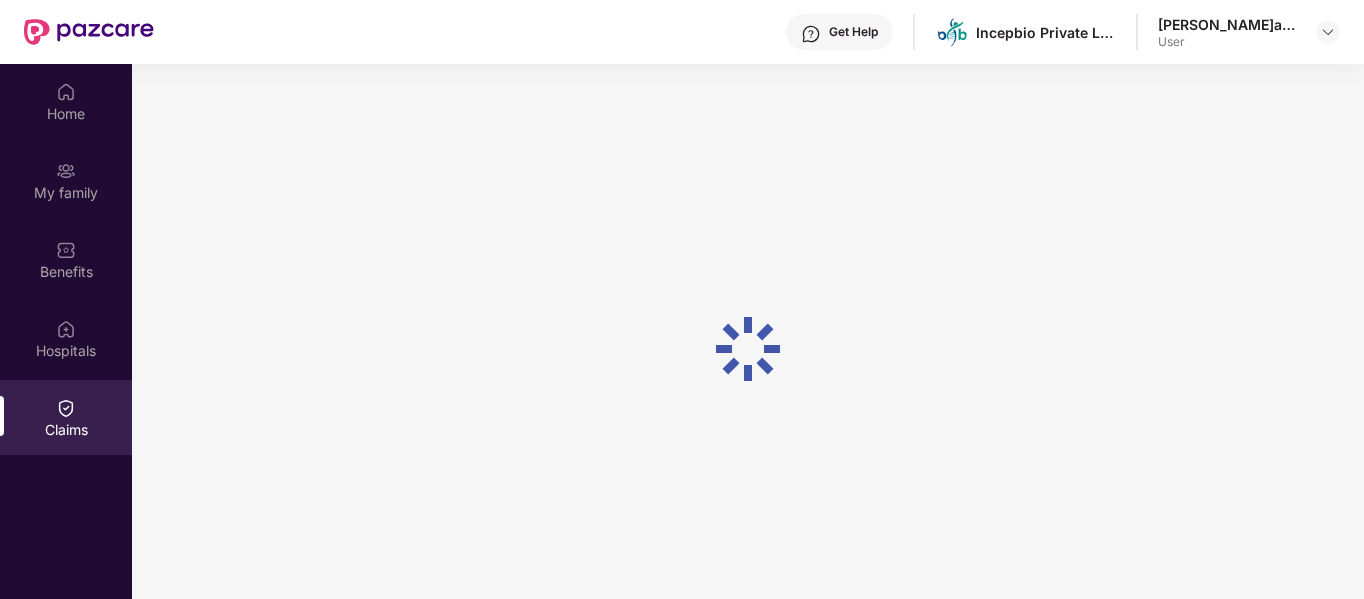 scroll, scrollTop: 112, scrollLeft: 0, axis: vertical 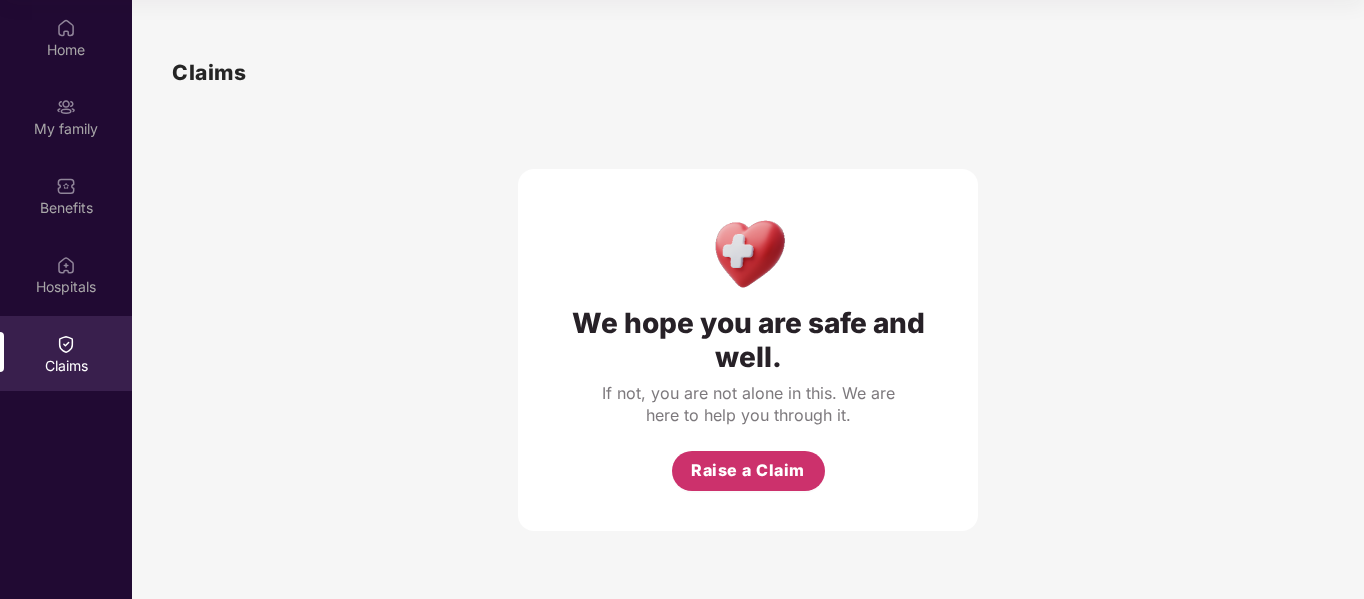 click on "Raise a Claim" at bounding box center [748, 470] 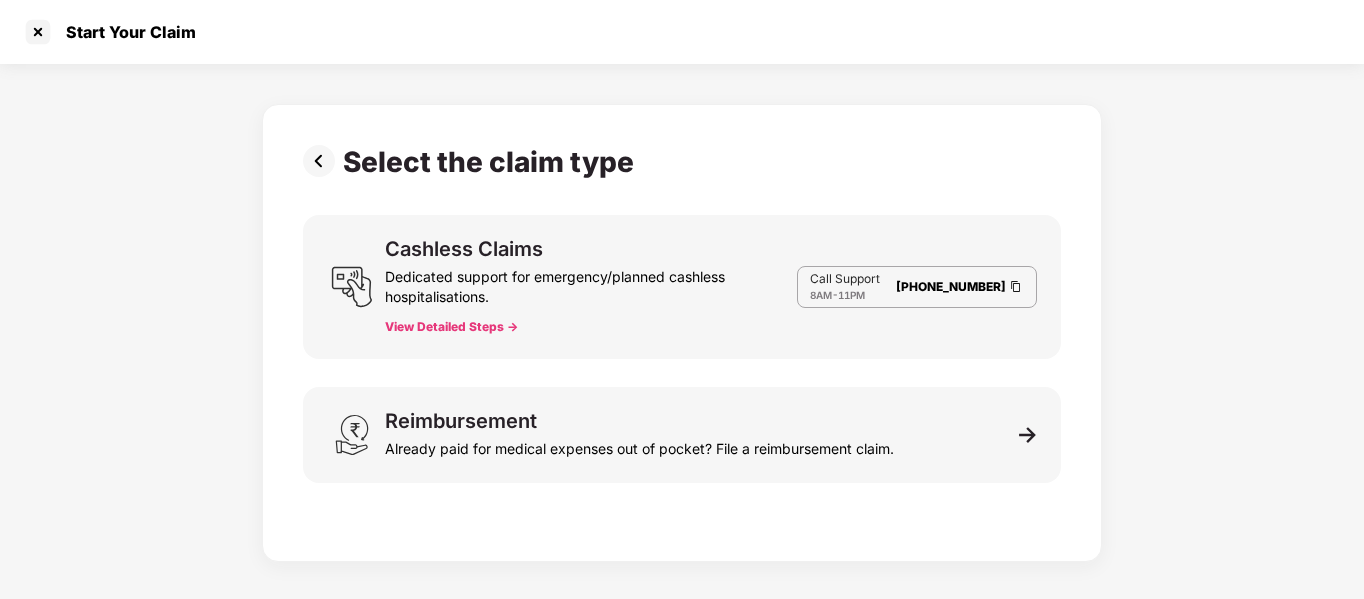 scroll, scrollTop: 48, scrollLeft: 0, axis: vertical 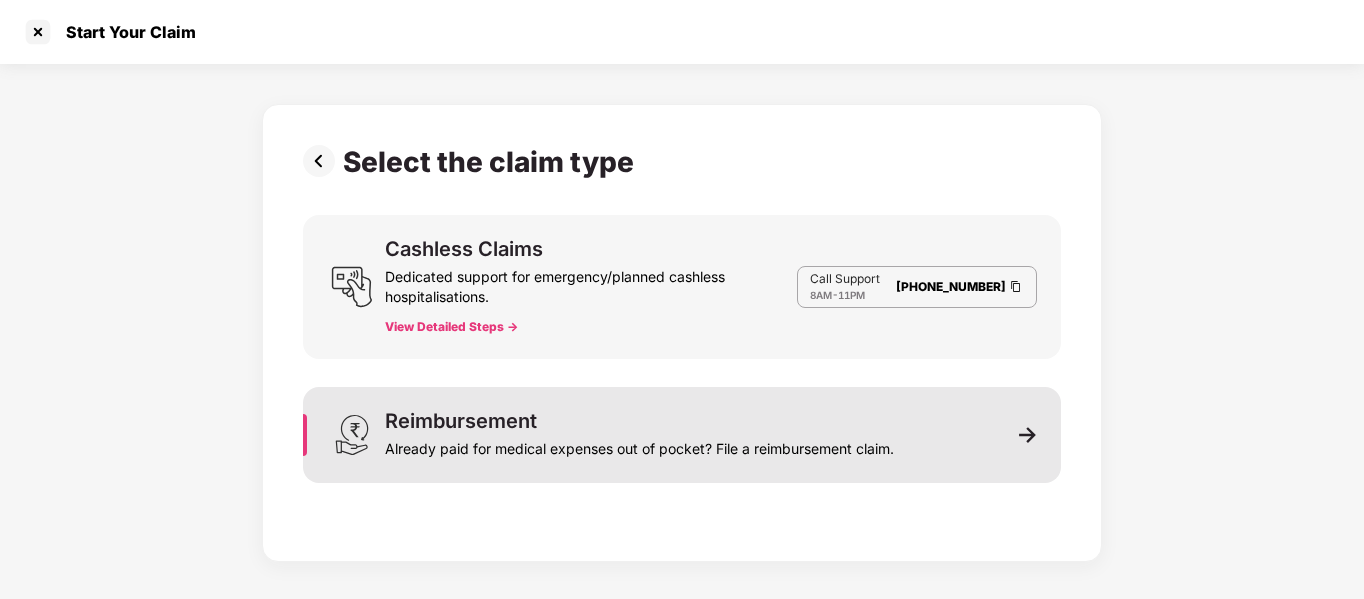 click at bounding box center (1028, 435) 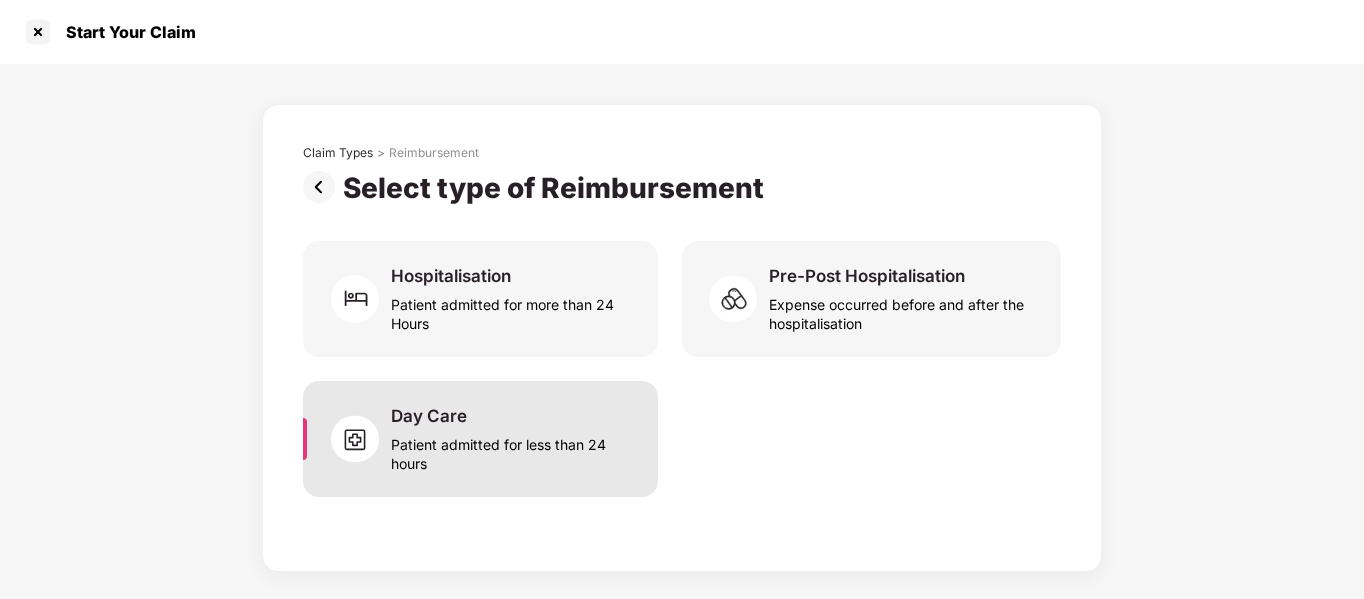 click on "Day Care" at bounding box center (429, 416) 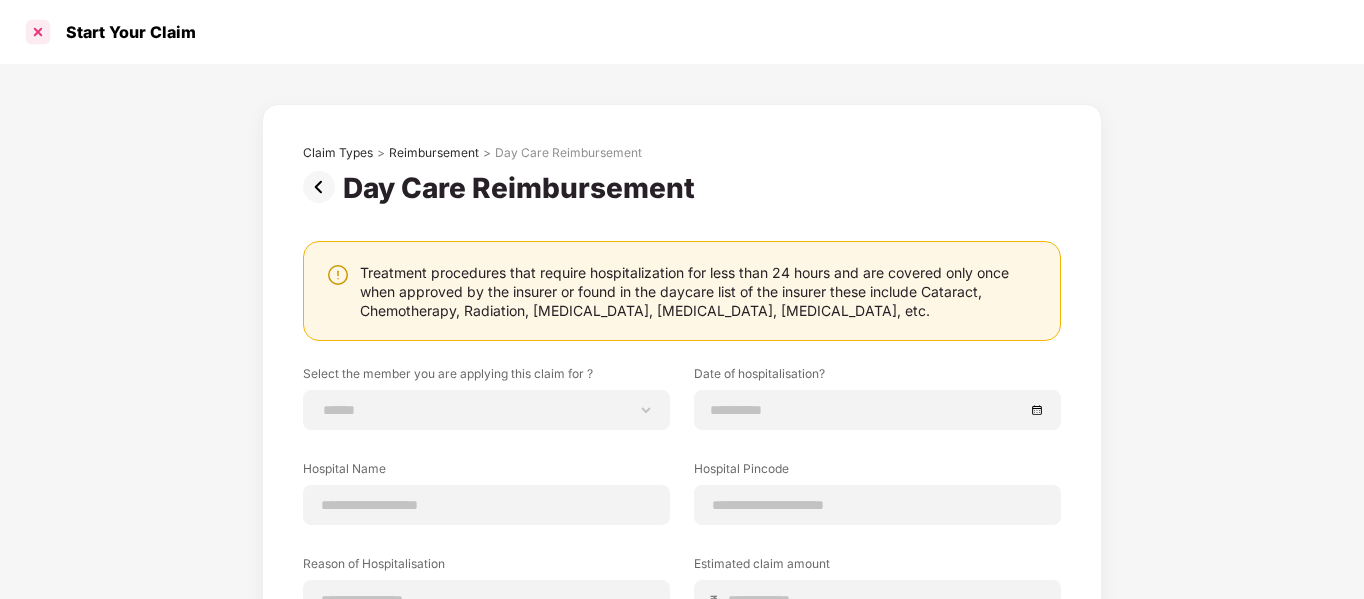 click at bounding box center (38, 32) 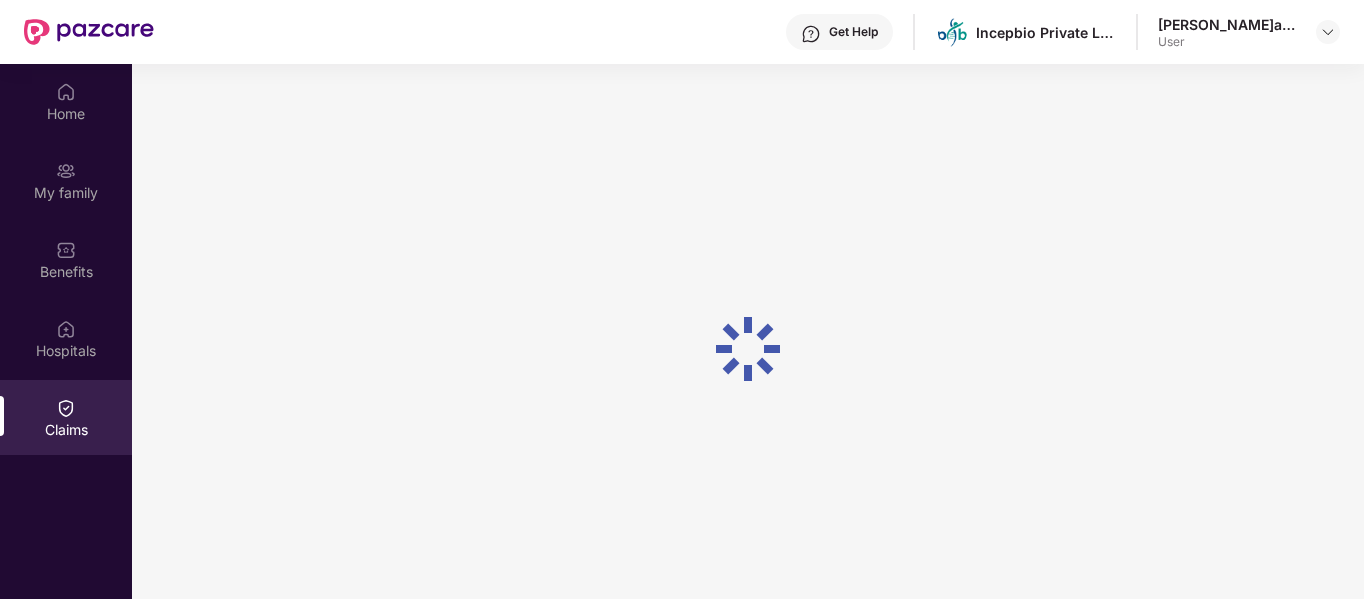 scroll, scrollTop: 112, scrollLeft: 0, axis: vertical 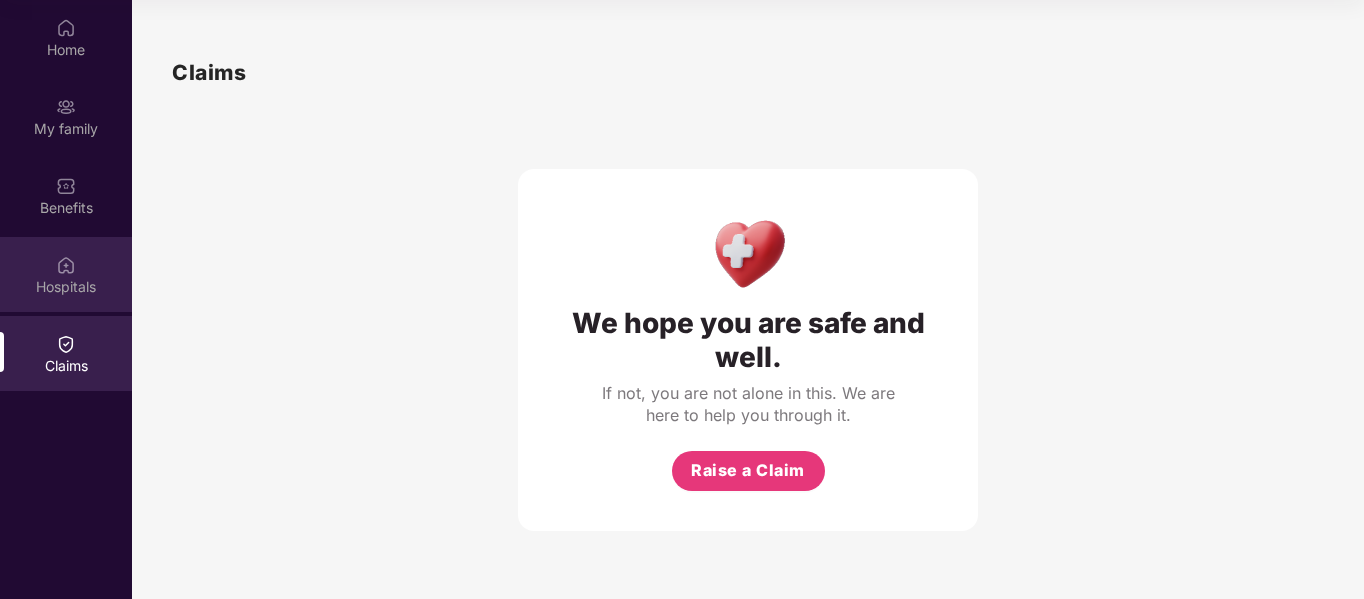 click on "Hospitals" at bounding box center [66, 274] 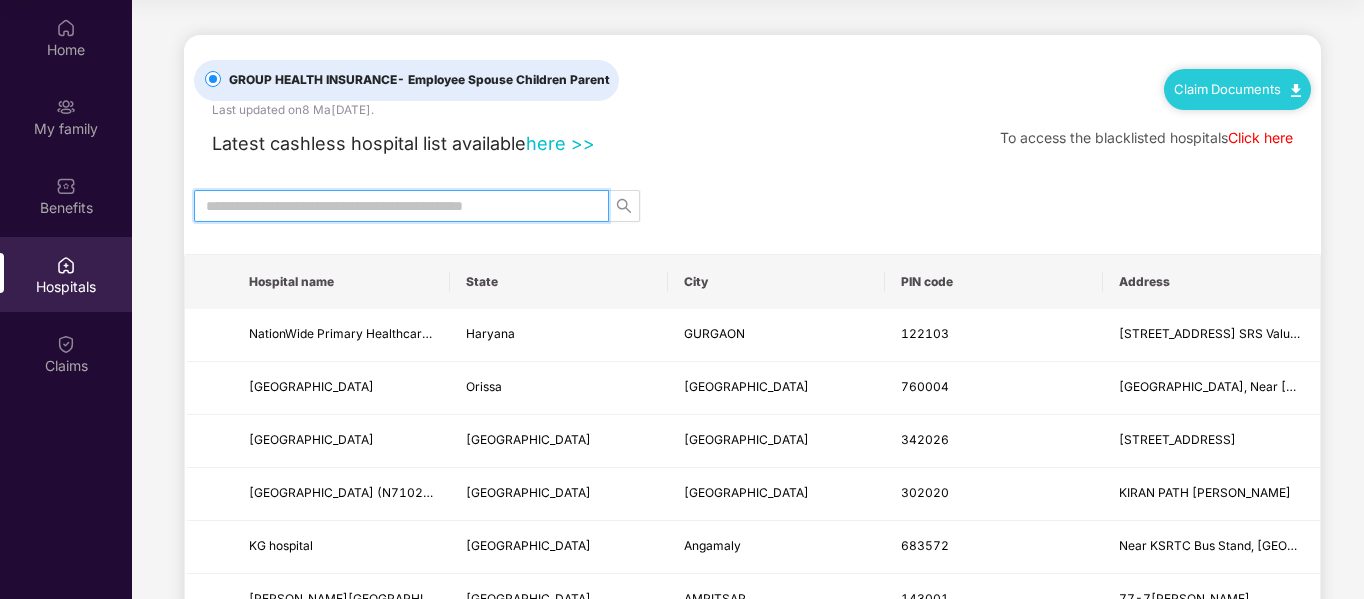 click at bounding box center [393, 206] 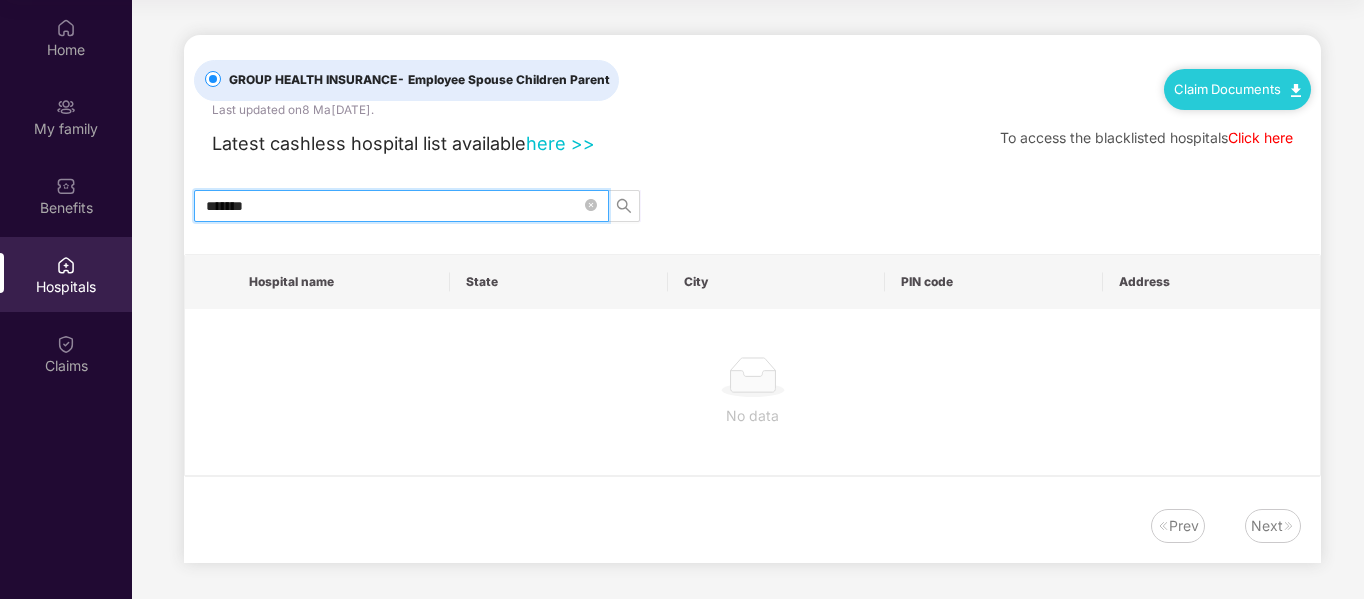 click on "*******" at bounding box center [393, 206] 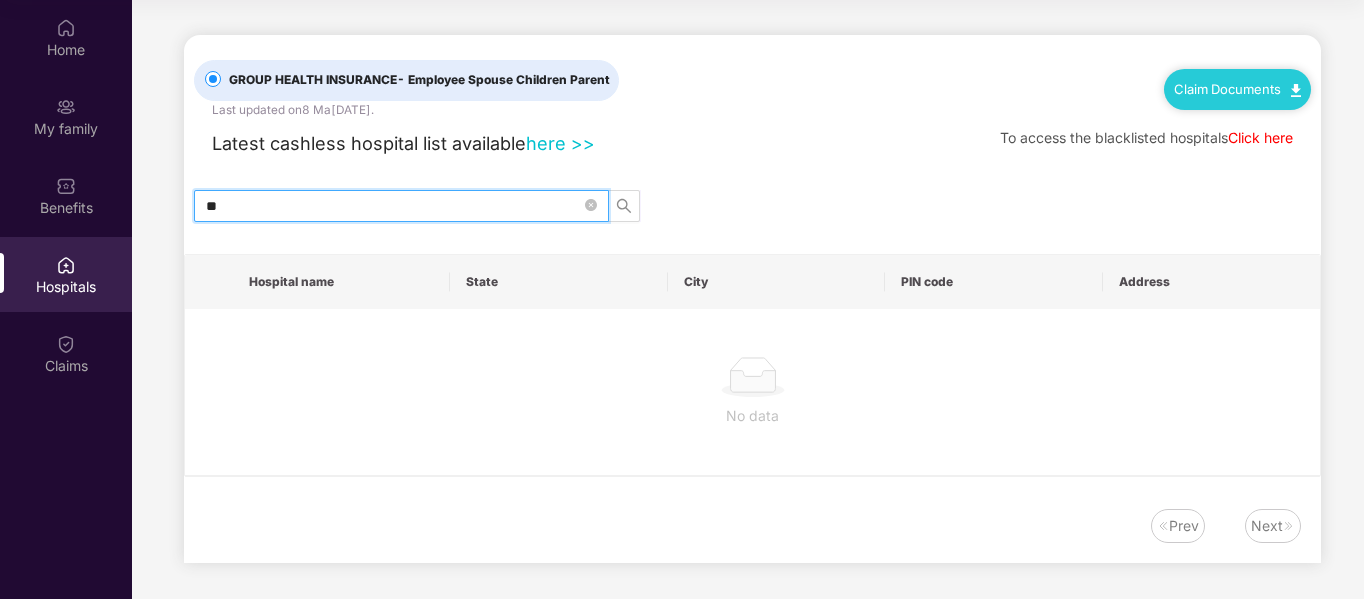 type on "*" 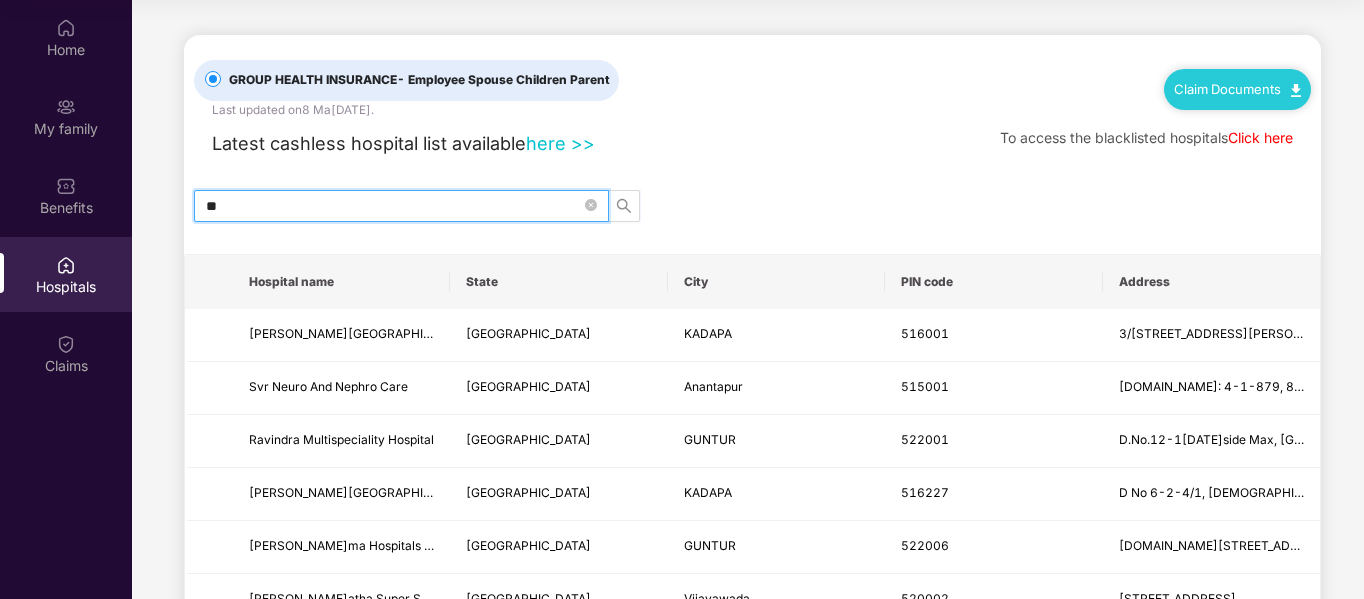 type on "*" 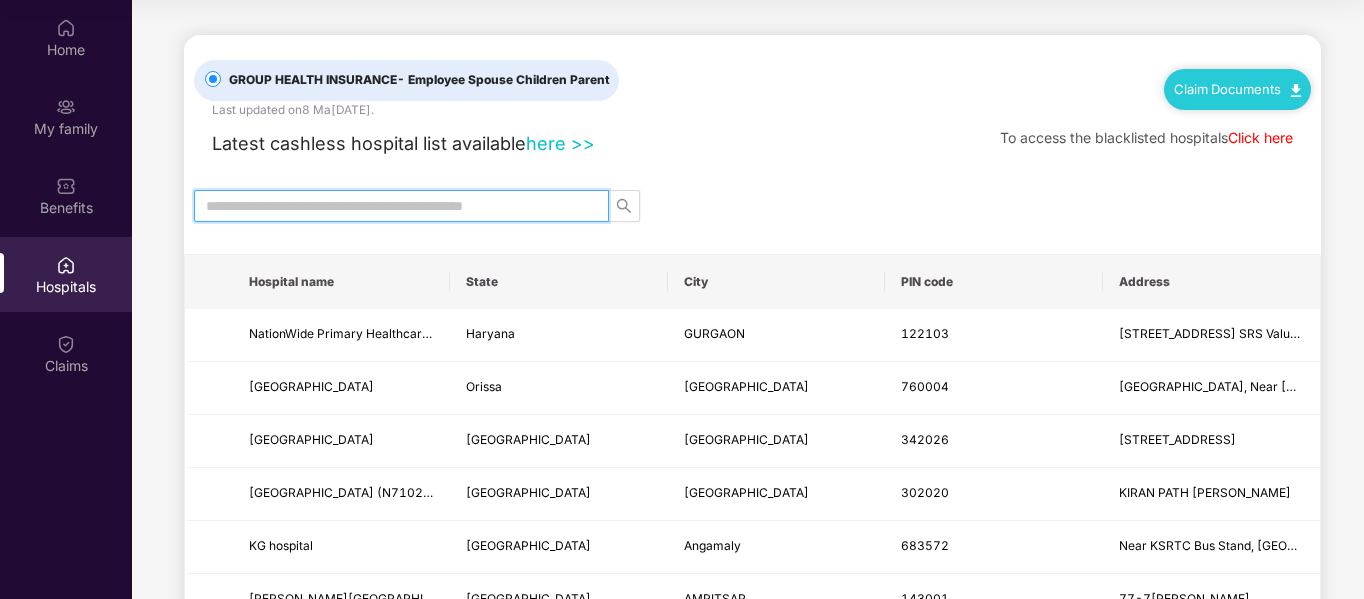 type on "*" 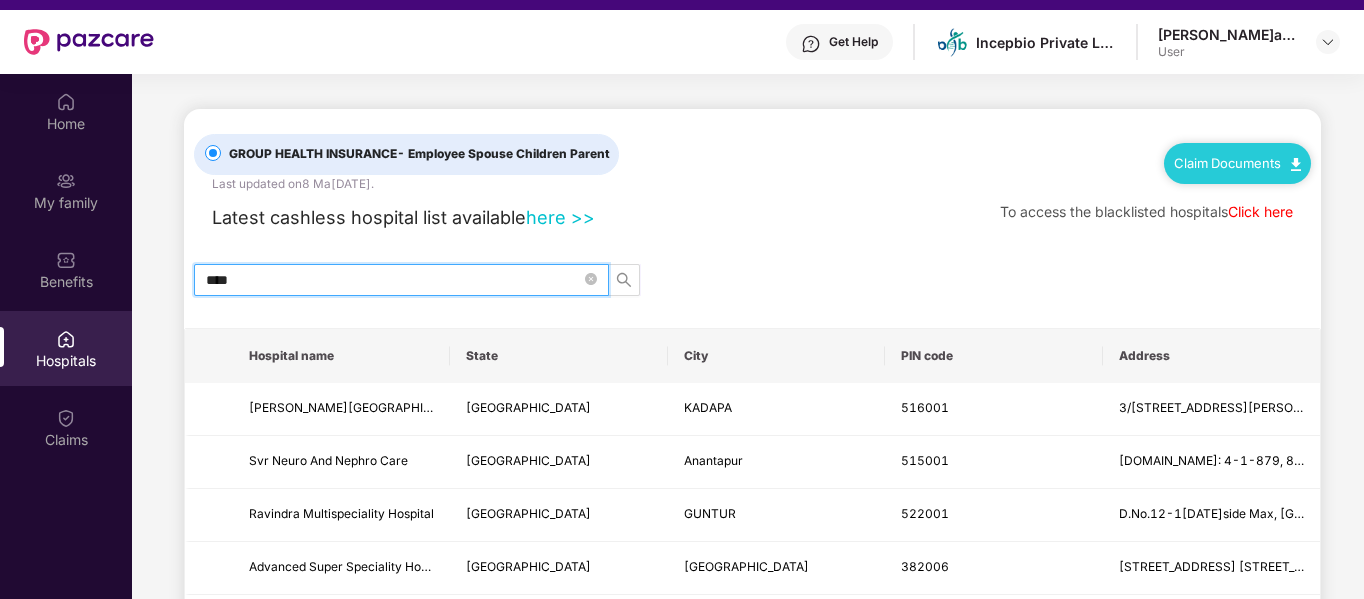 scroll, scrollTop: 0, scrollLeft: 0, axis: both 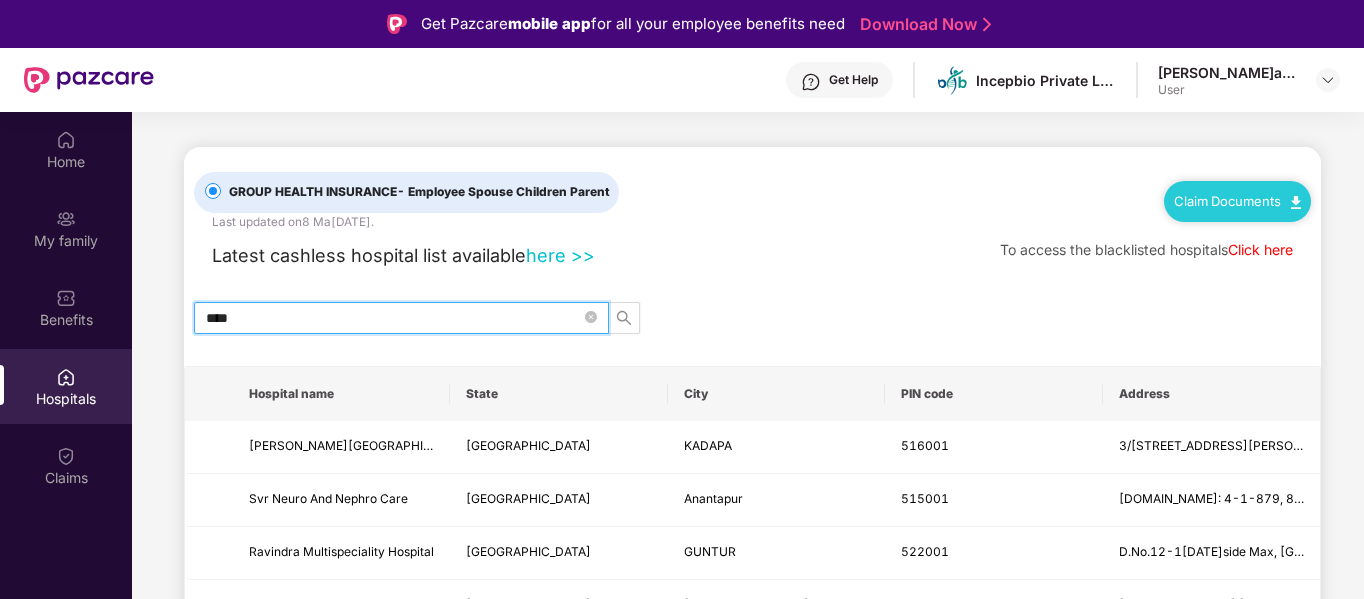 click on "Click here" at bounding box center [1260, 249] 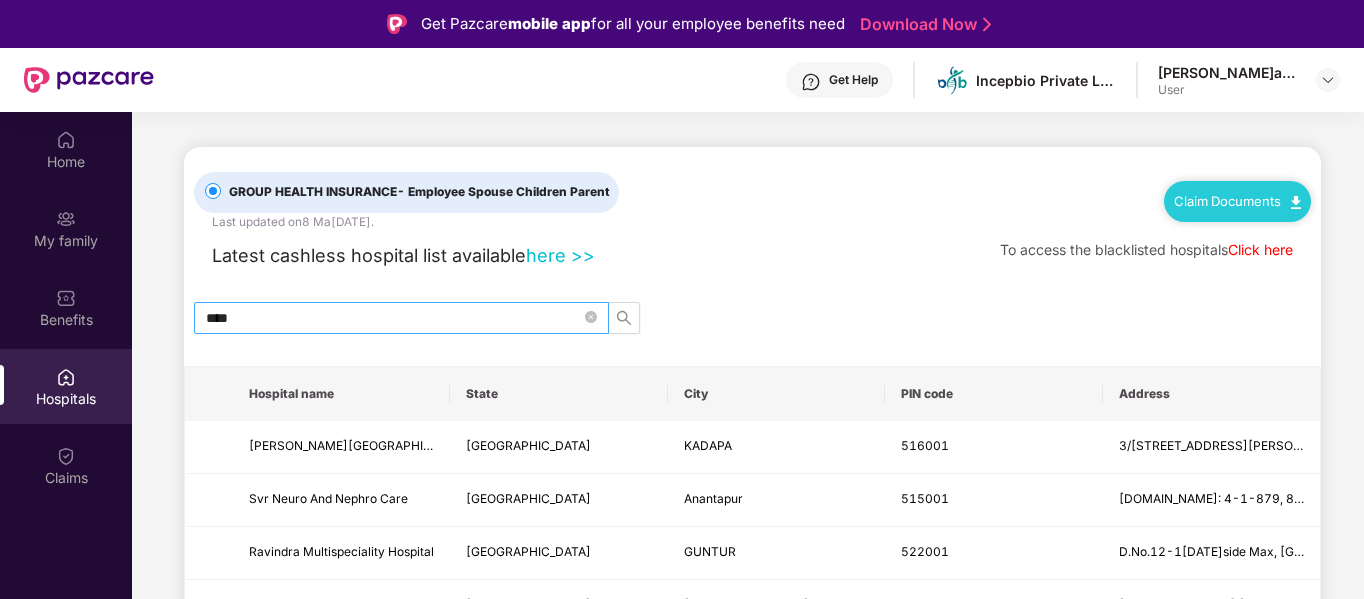 click on "****" at bounding box center (401, 318) 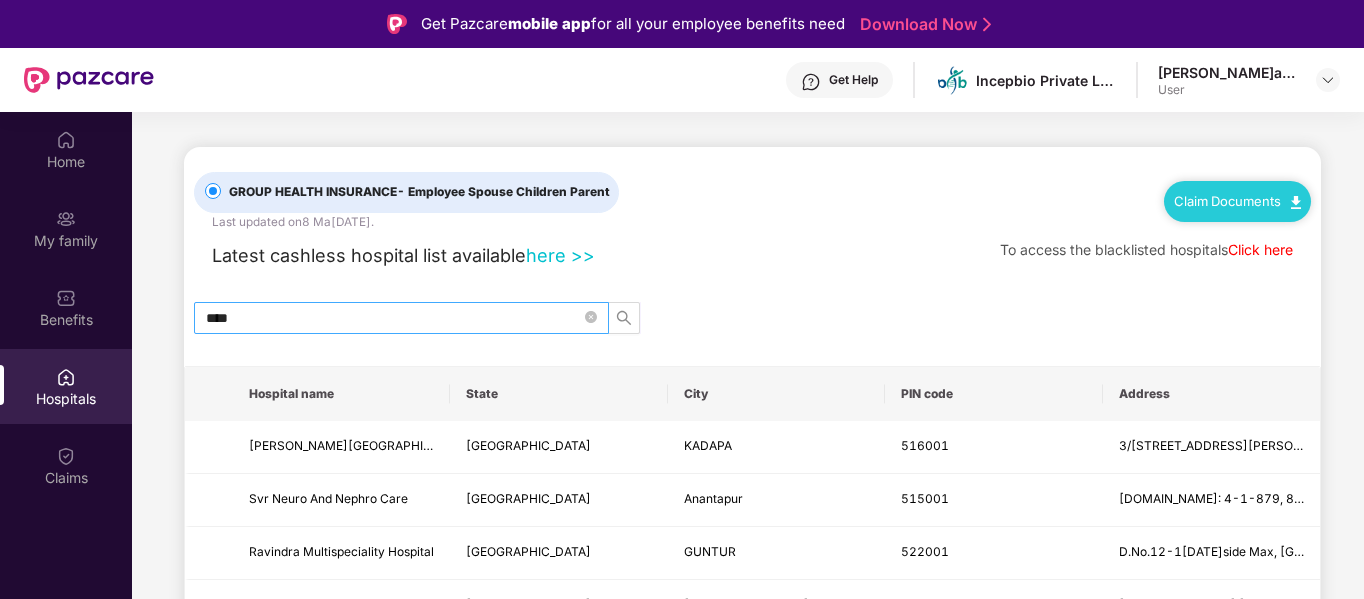 click on "****" at bounding box center [401, 318] 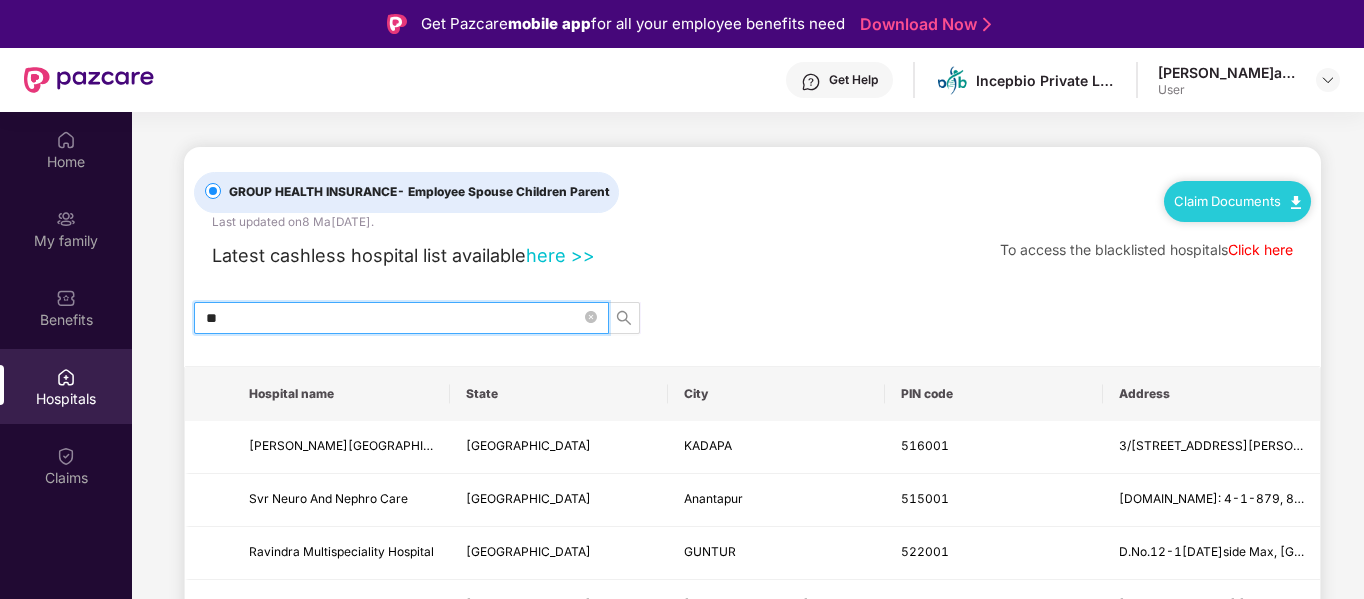 type on "*" 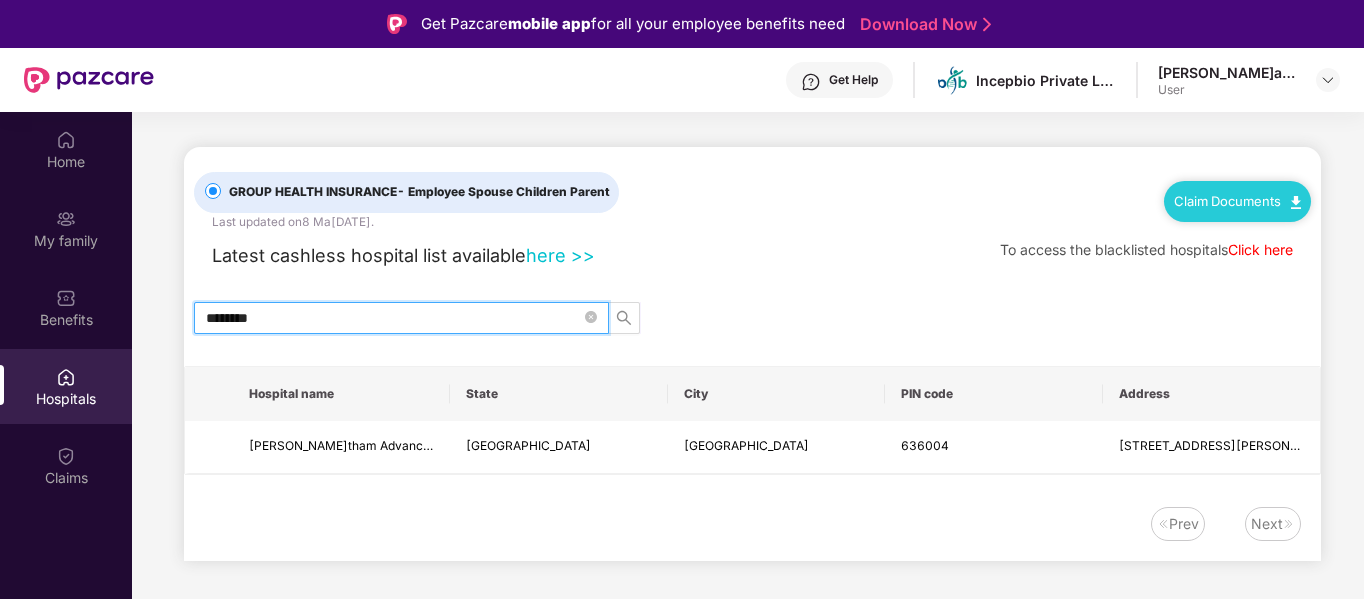 click on "********" at bounding box center (393, 318) 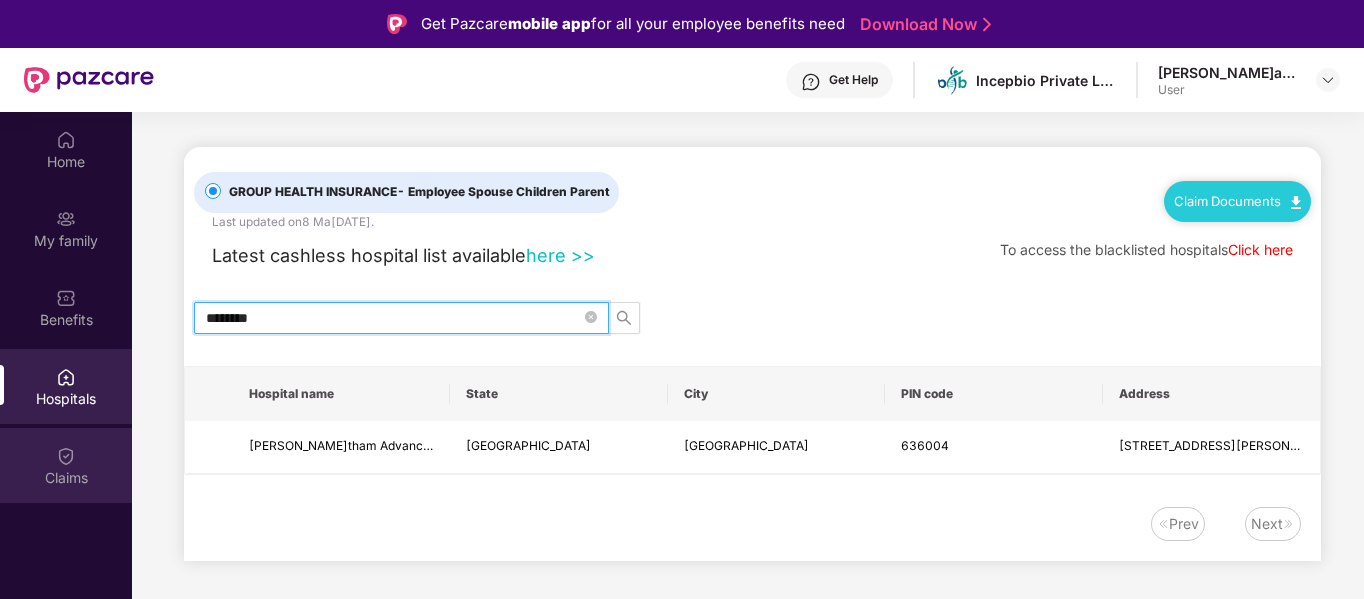 type on "********" 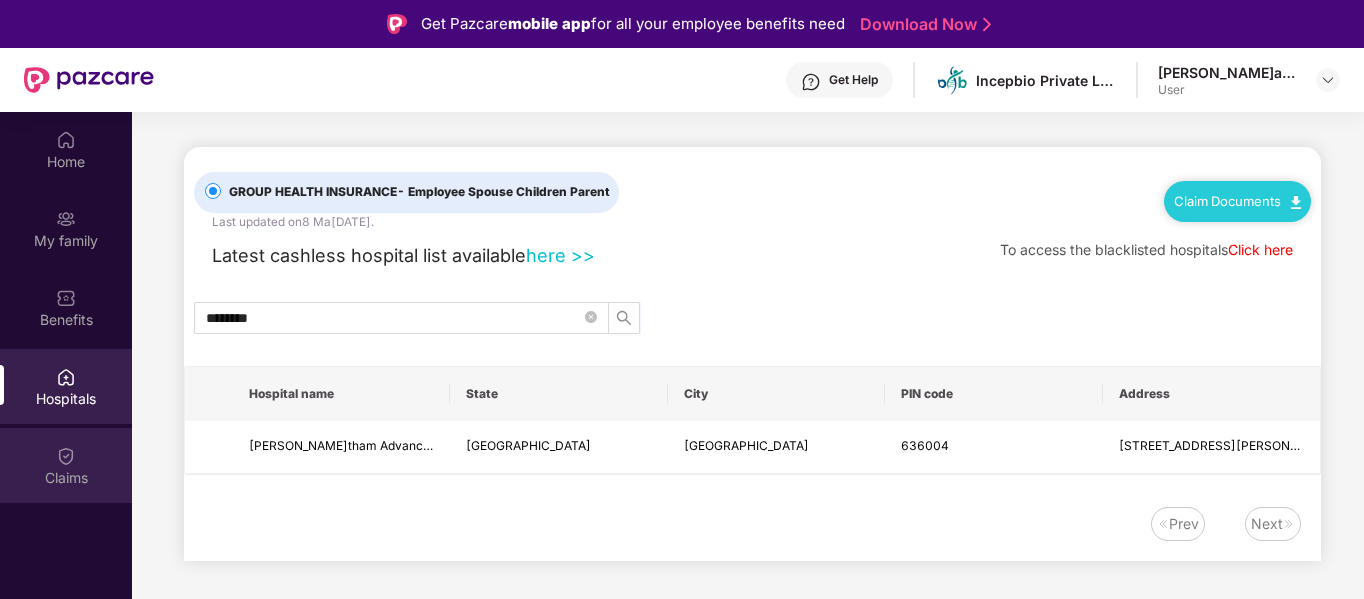 click at bounding box center (66, 456) 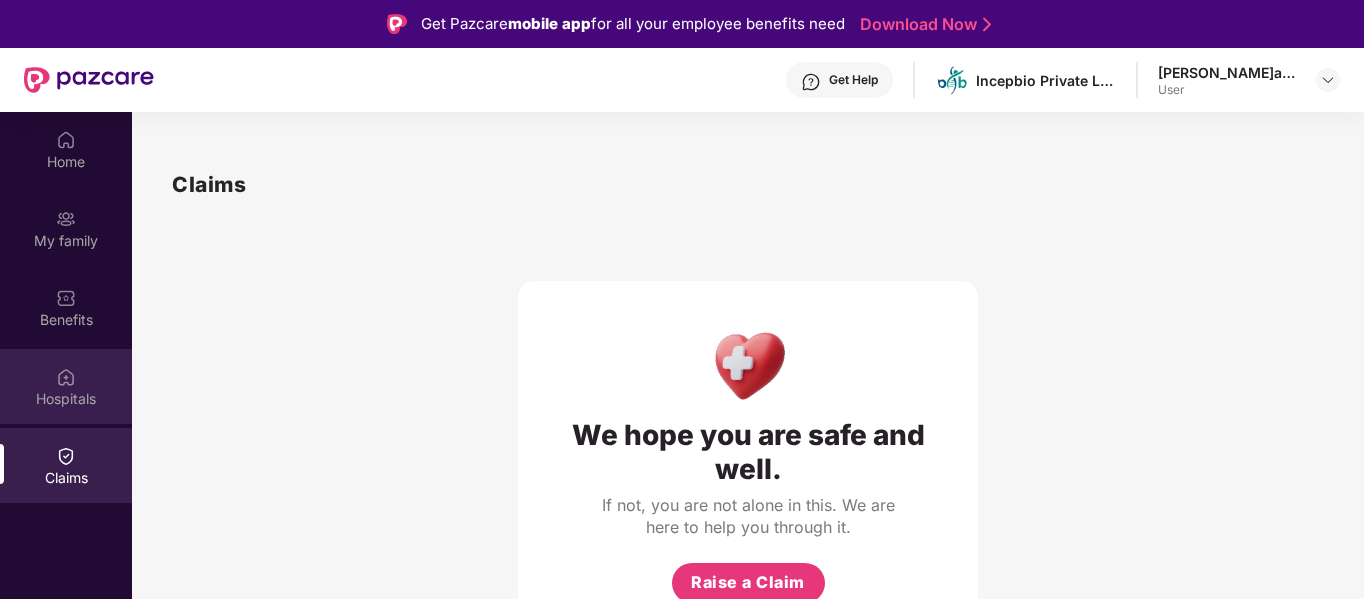 click at bounding box center (66, 377) 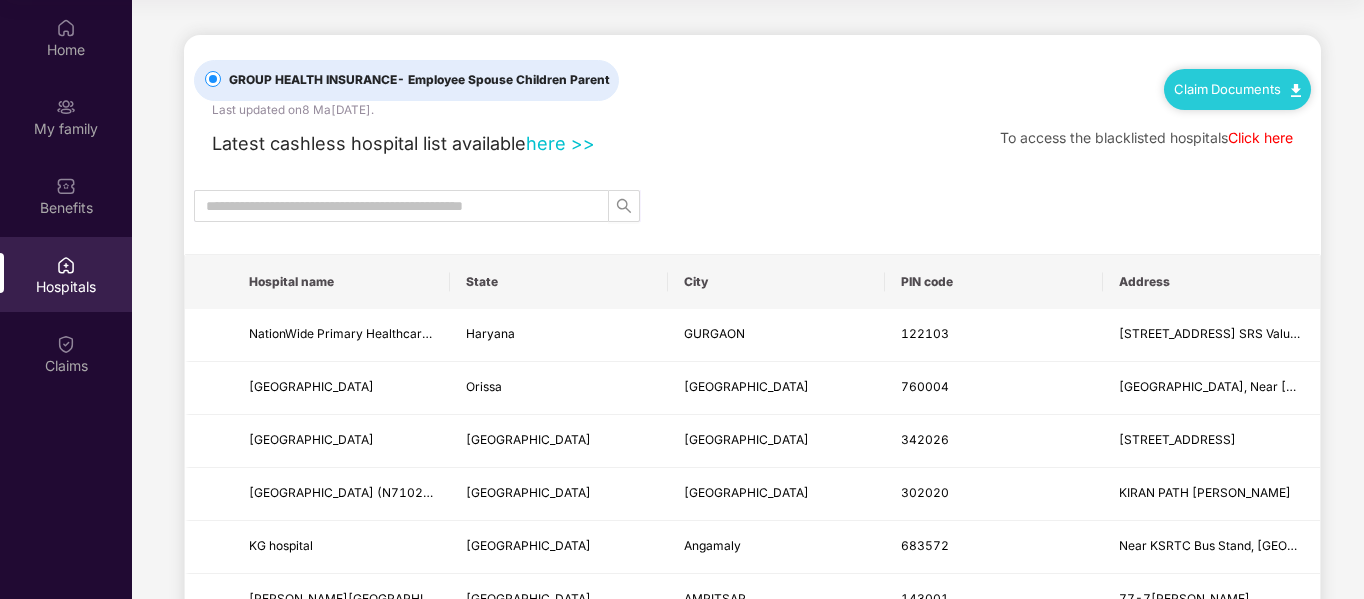 scroll, scrollTop: 0, scrollLeft: 0, axis: both 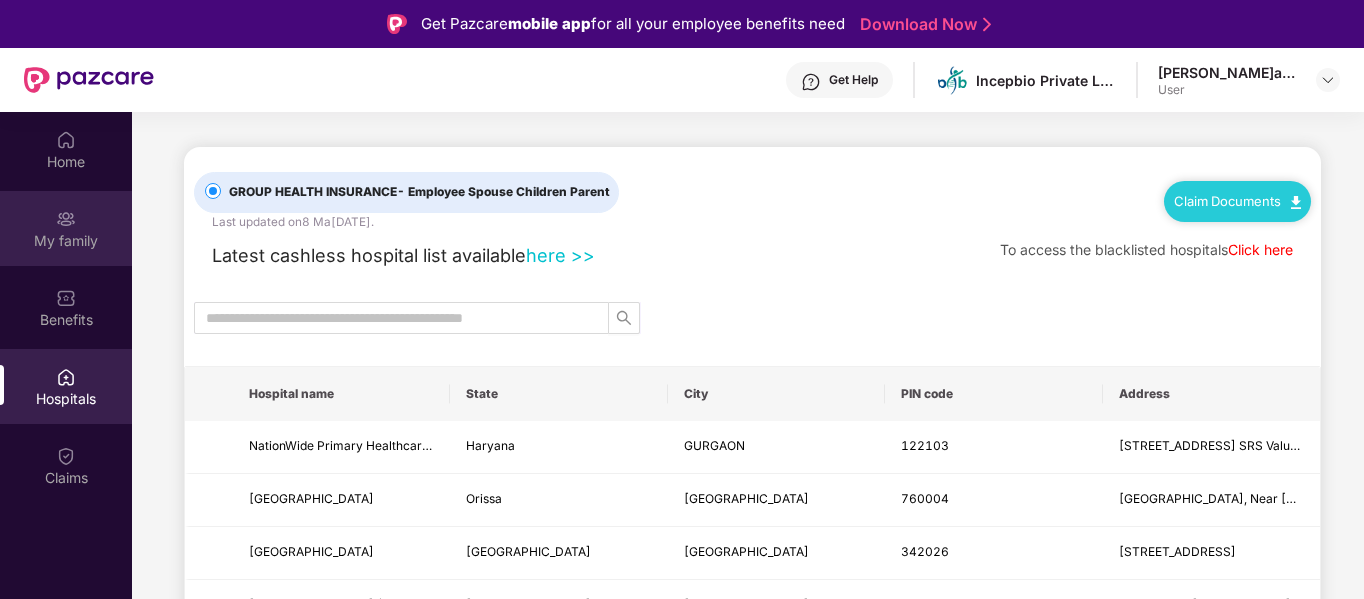 click on "My family" at bounding box center (66, 228) 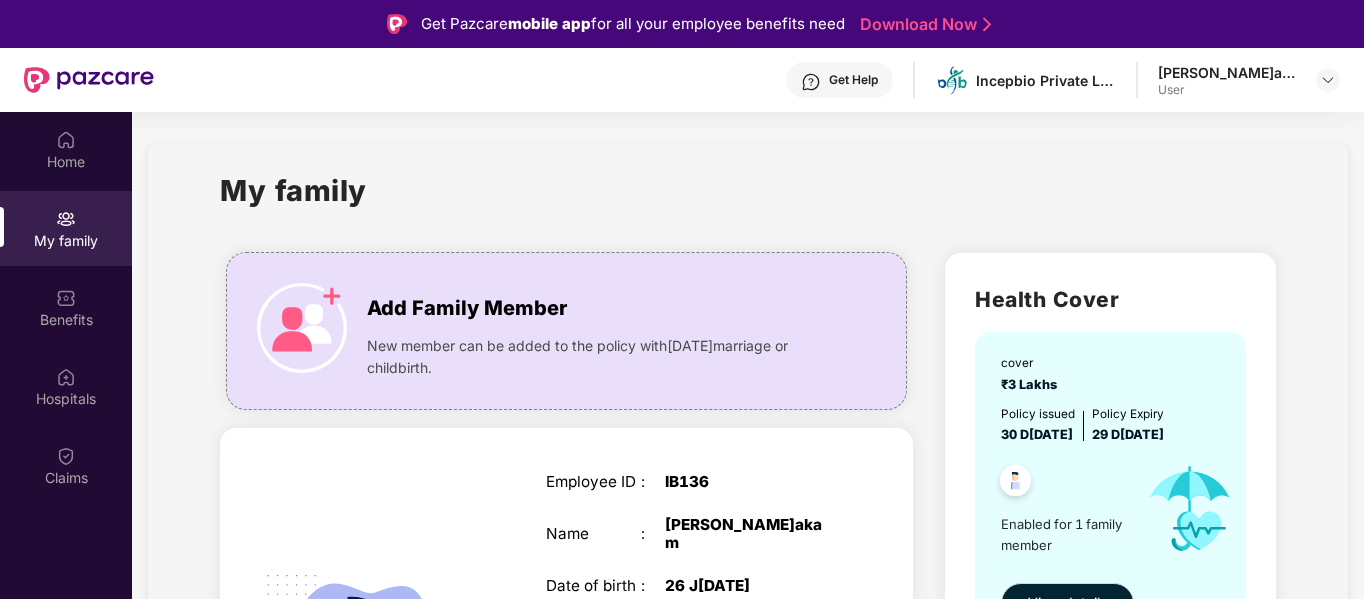 scroll, scrollTop: 112, scrollLeft: 0, axis: vertical 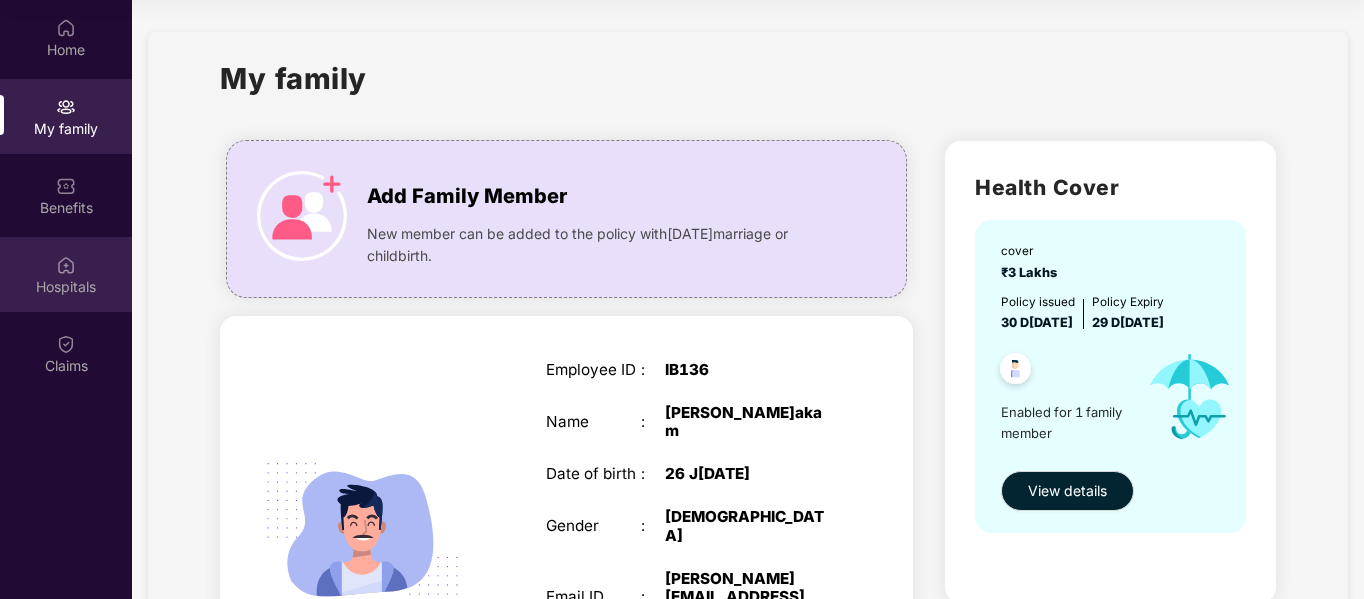 click on "Hospitals" at bounding box center (66, 287) 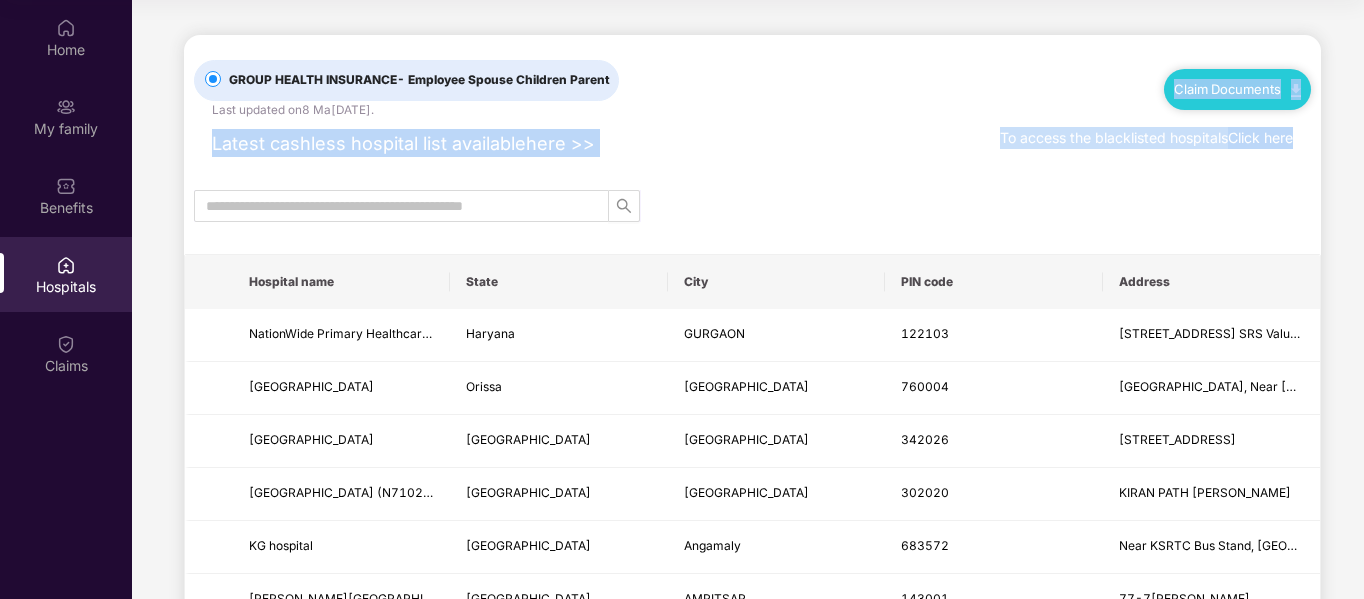 drag, startPoint x: 1361, startPoint y: 105, endPoint x: 1365, endPoint y: 184, distance: 79.101204 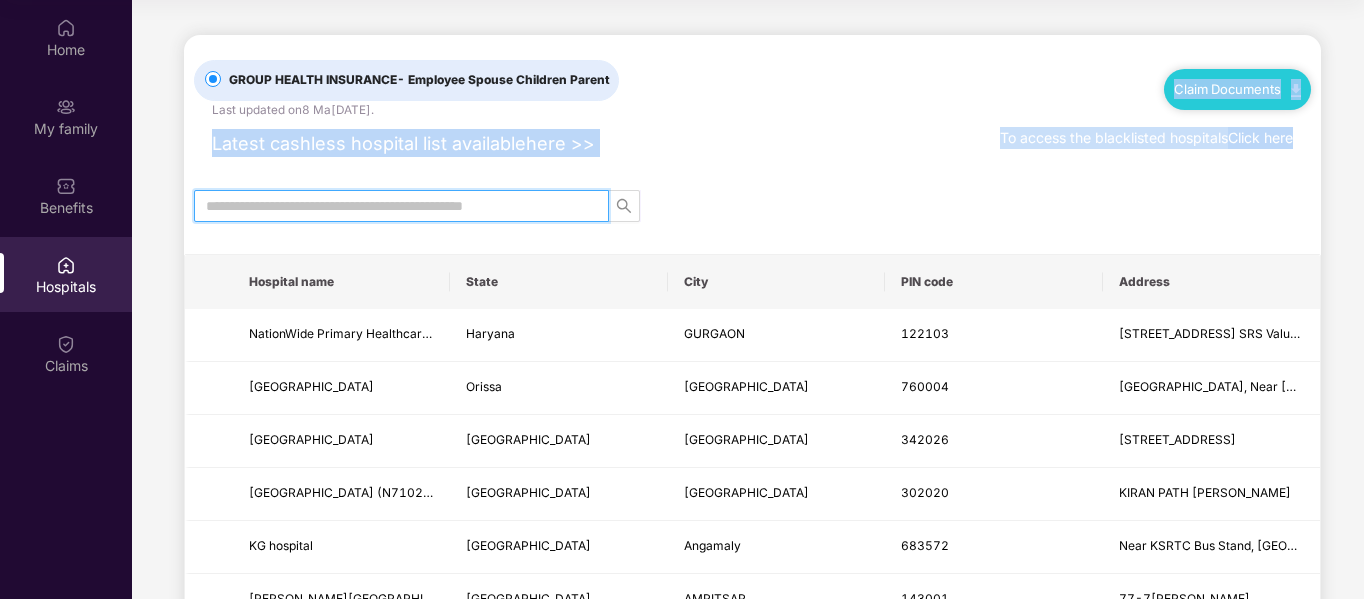click at bounding box center (393, 206) 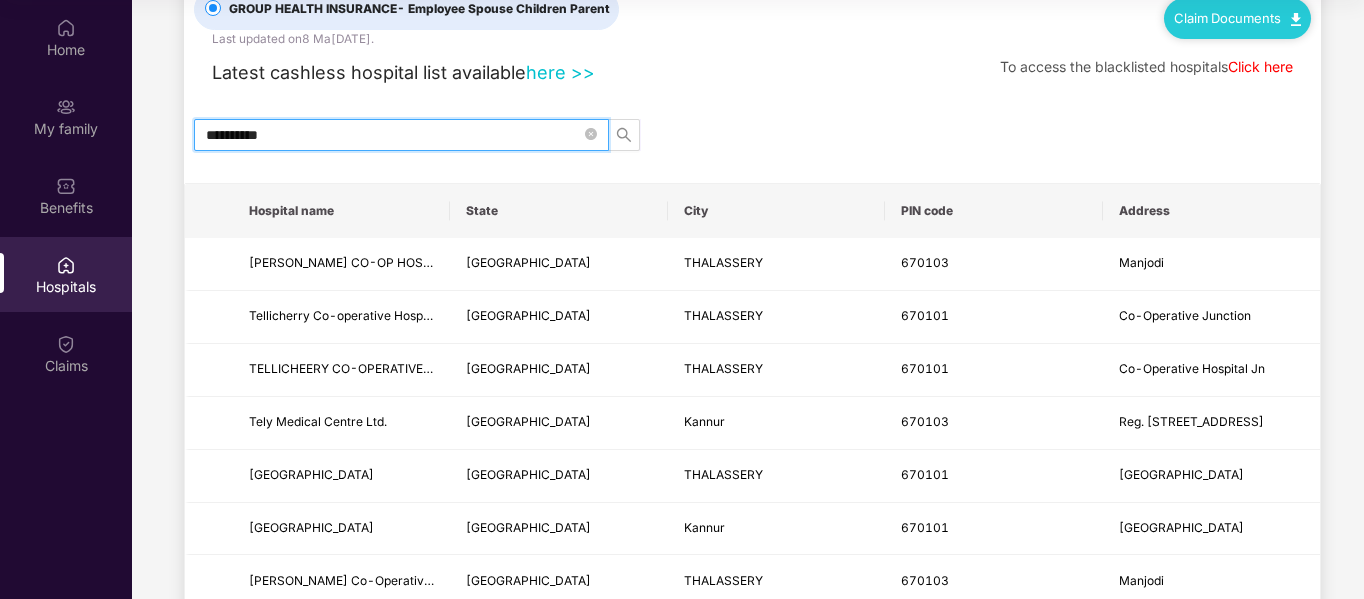 scroll, scrollTop: 0, scrollLeft: 0, axis: both 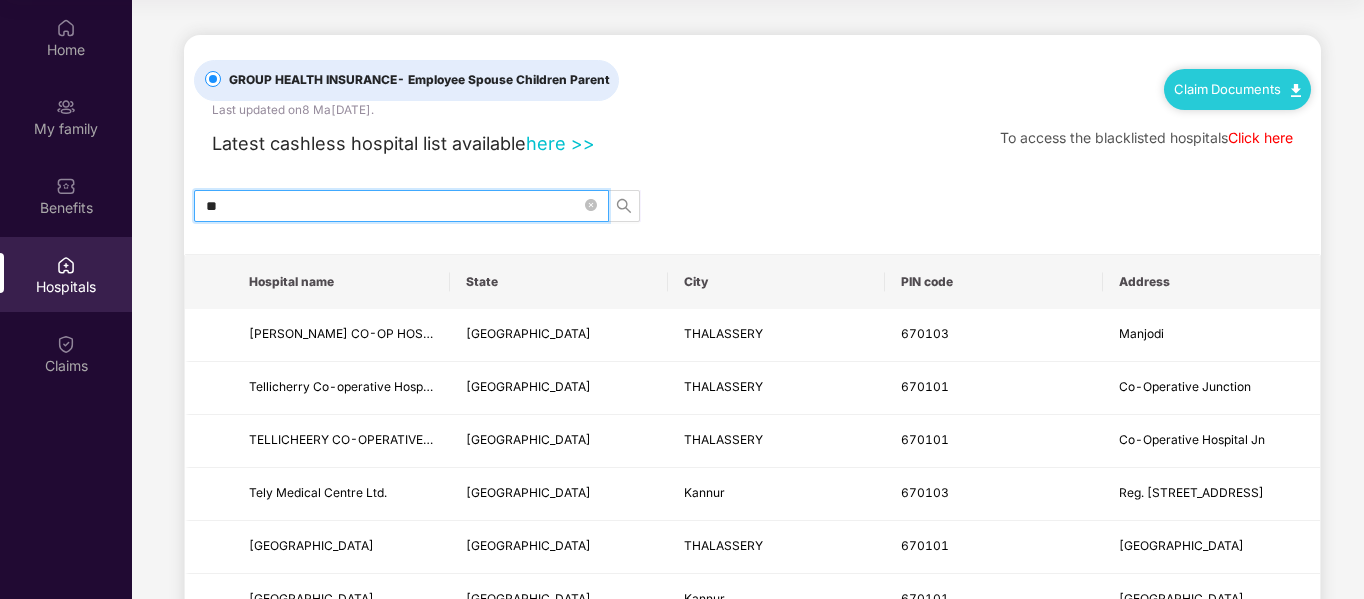 type on "*" 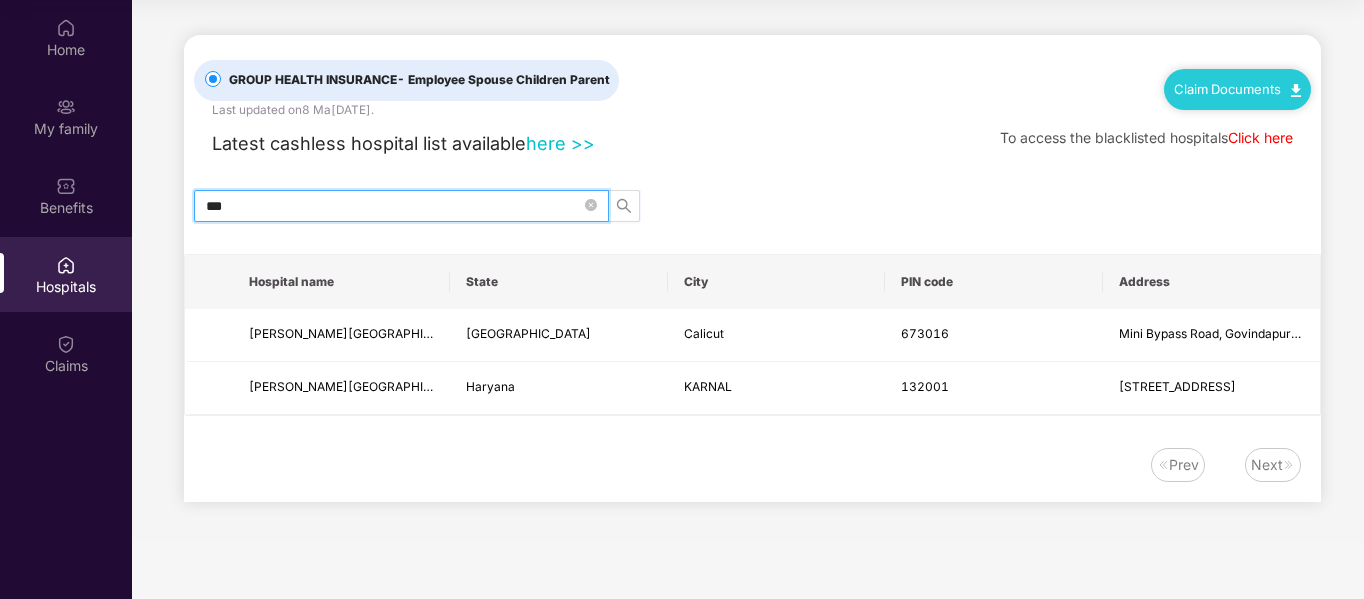 scroll, scrollTop: 0, scrollLeft: 0, axis: both 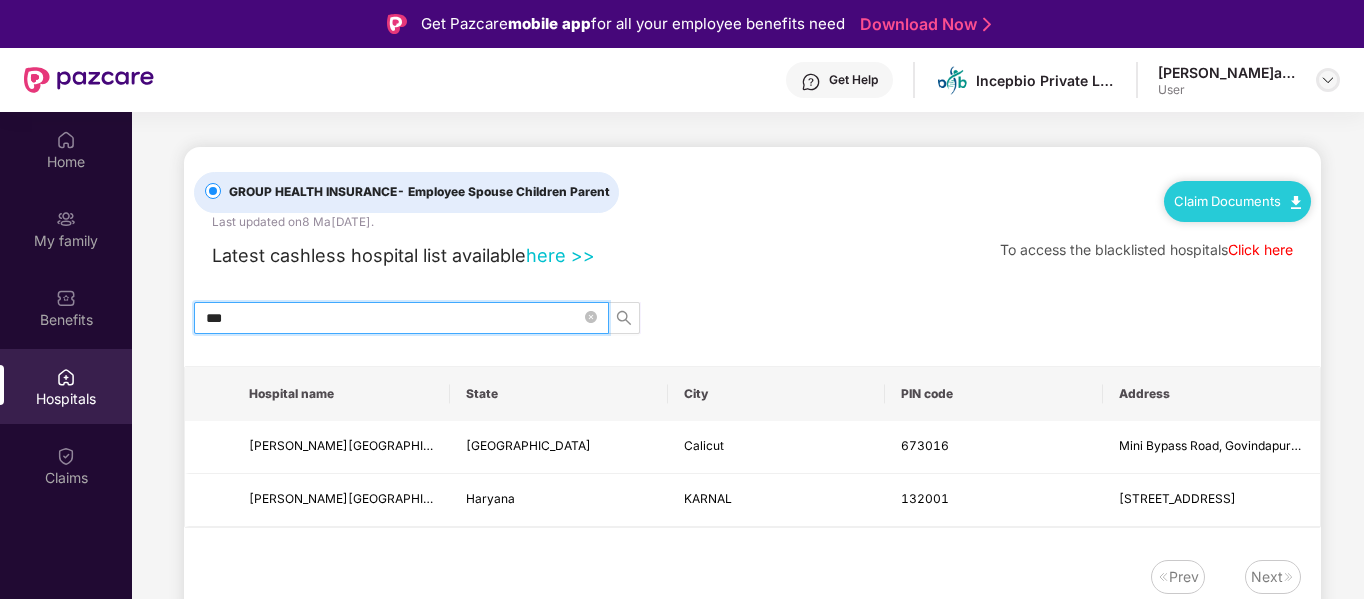type on "***" 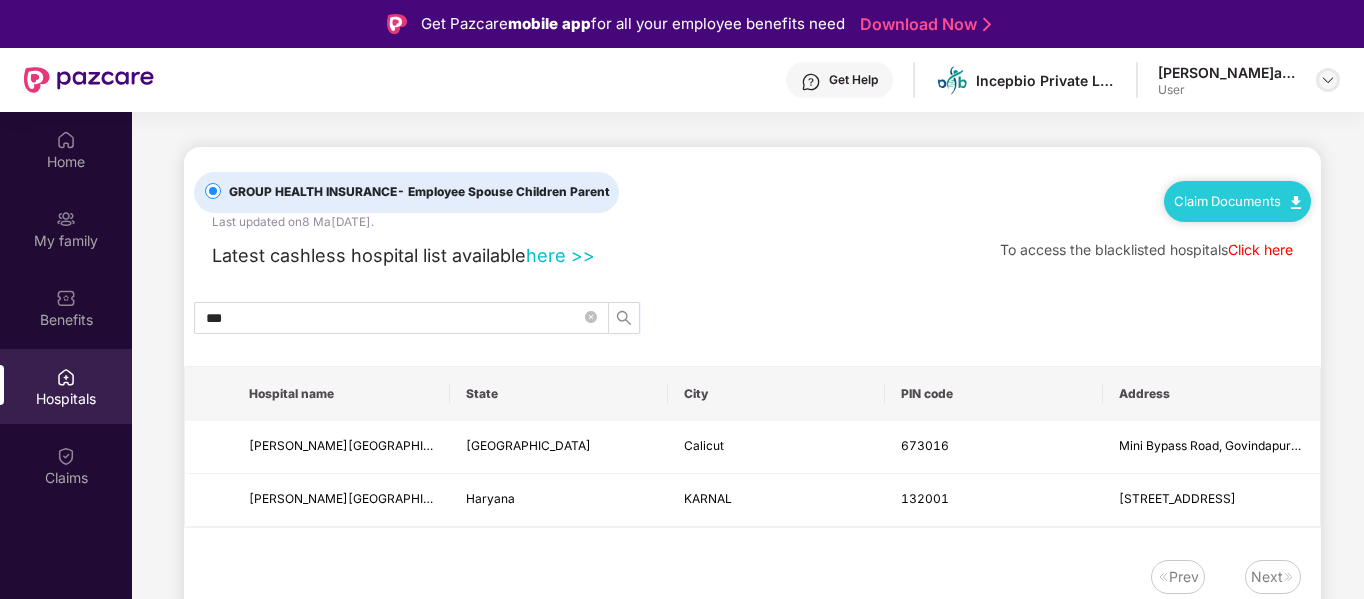 click at bounding box center (1328, 80) 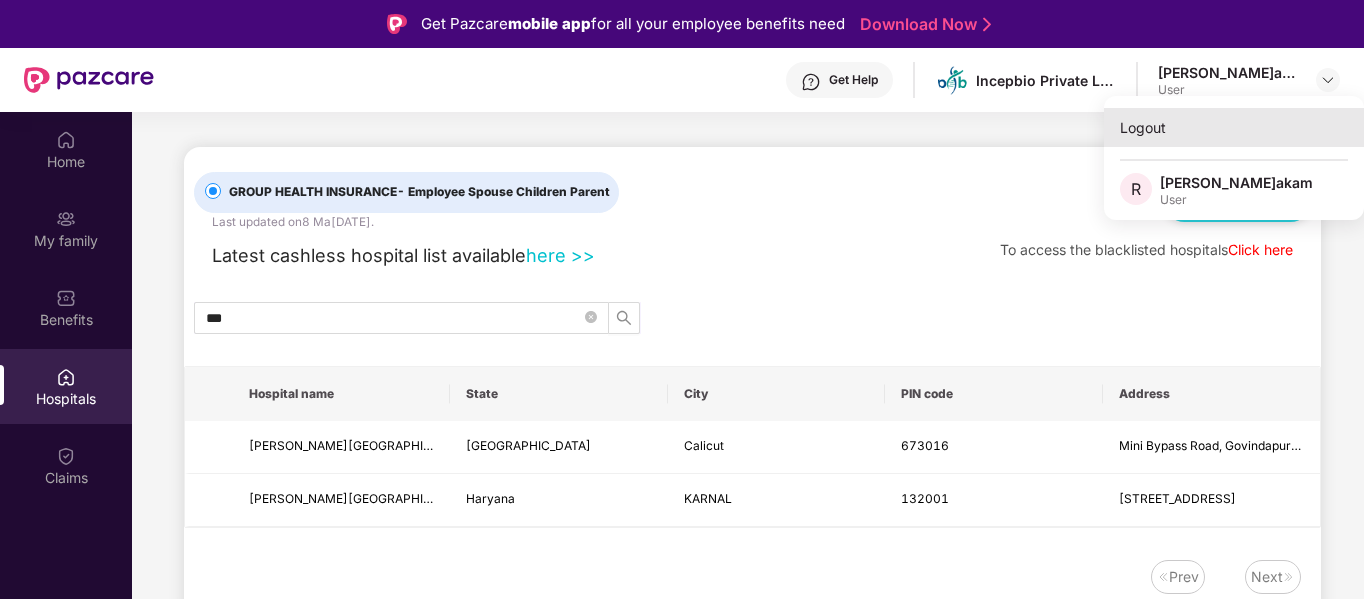 click on "Logout" at bounding box center (1234, 127) 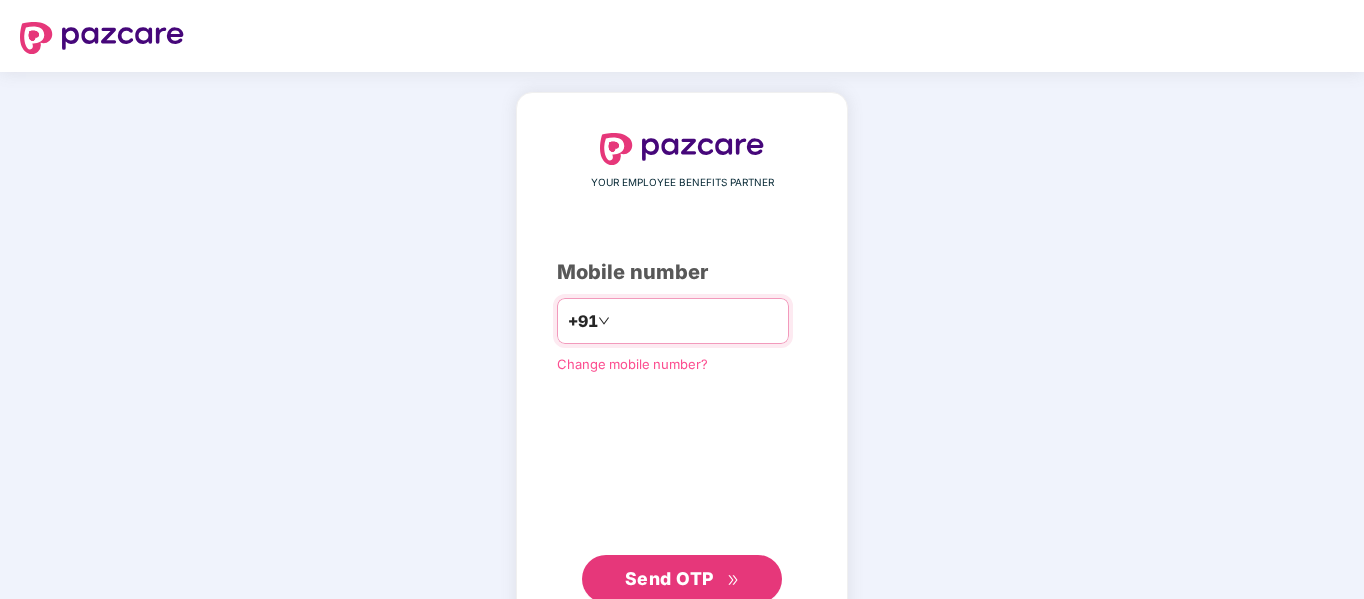 type on "**********" 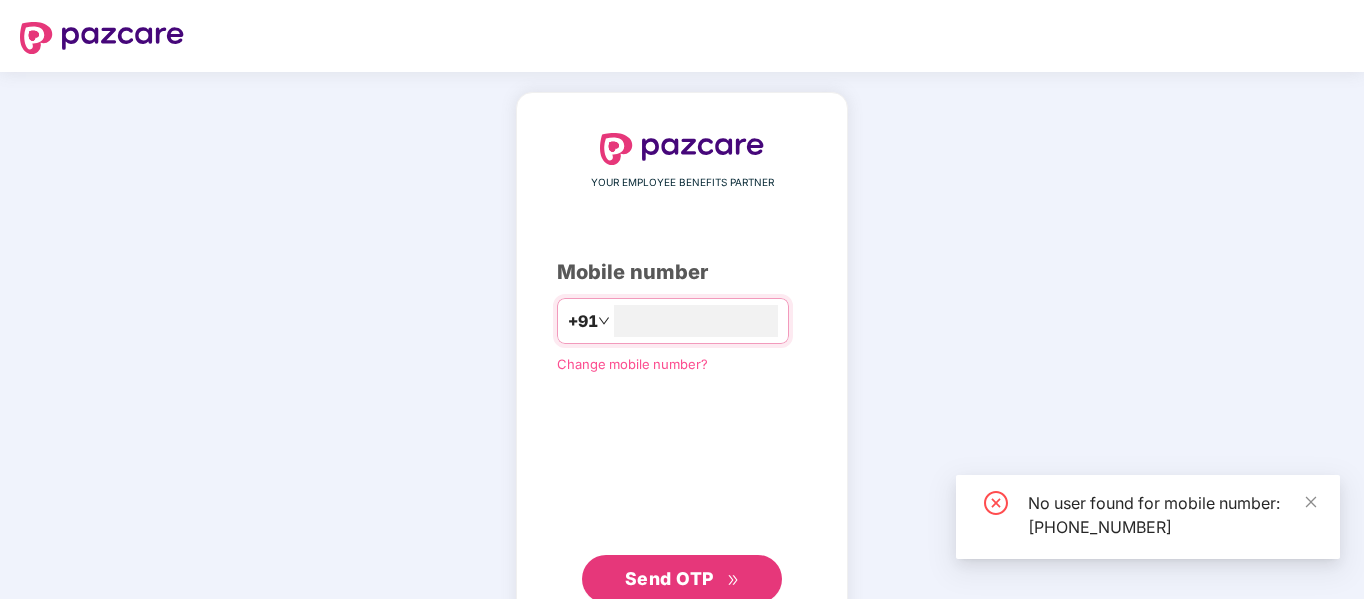 click on "Change mobile number?" at bounding box center [632, 364] 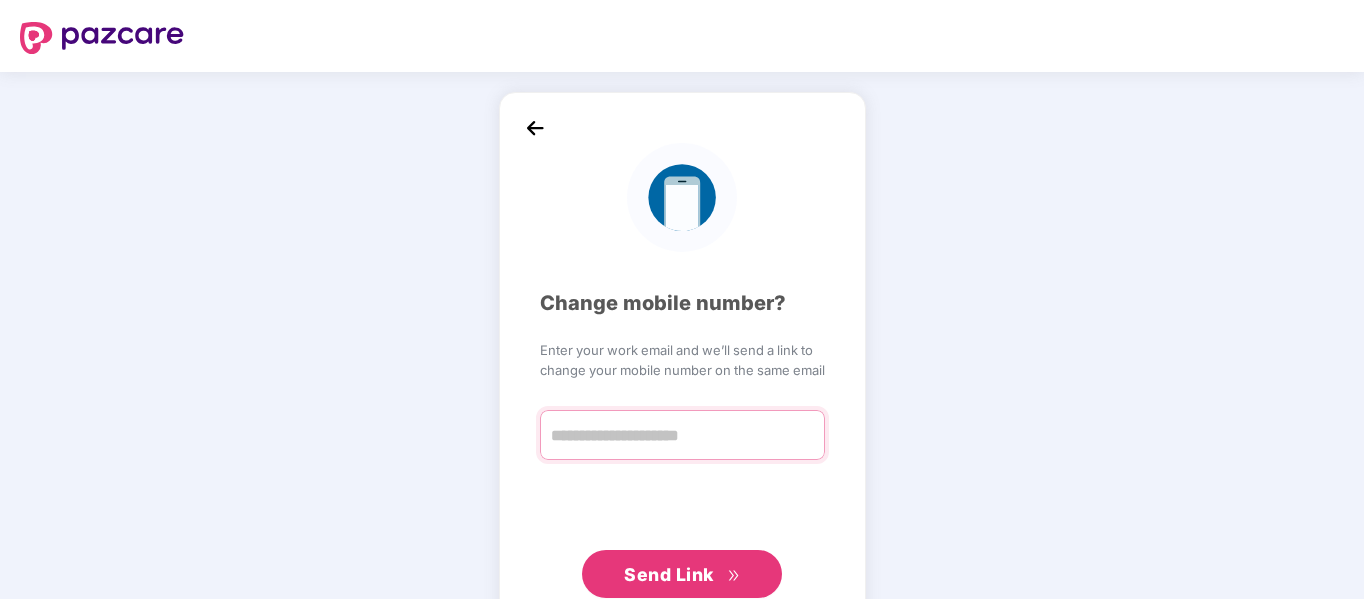 click at bounding box center [682, 435] 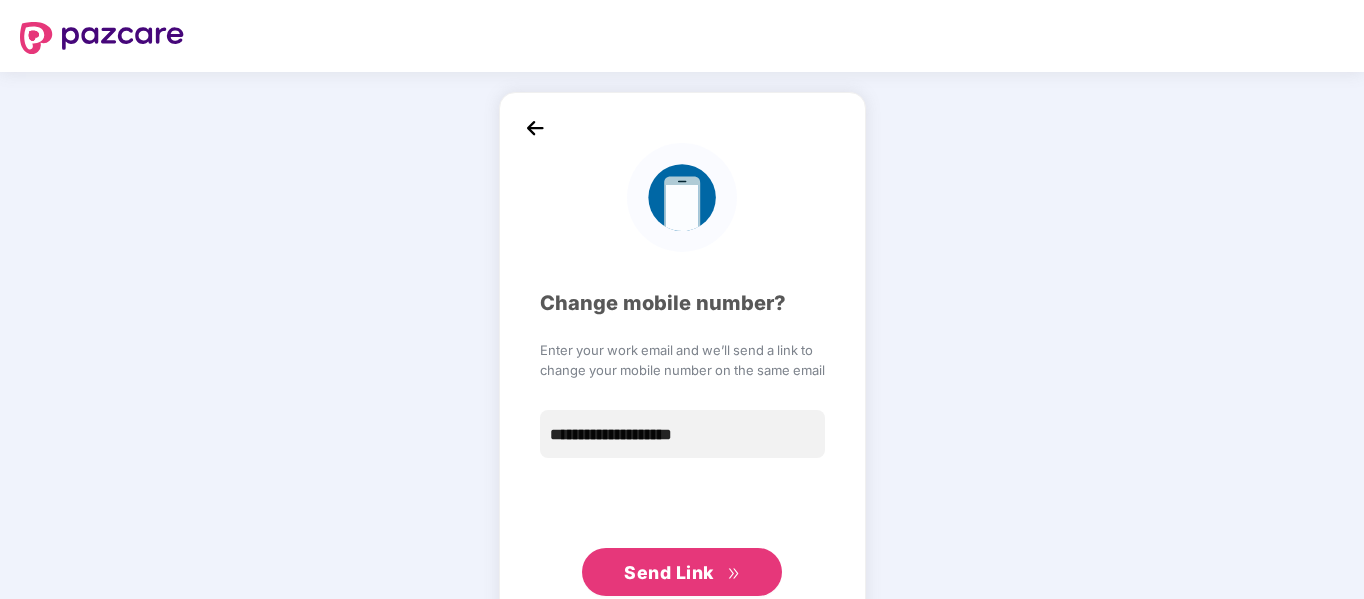 type on "**********" 